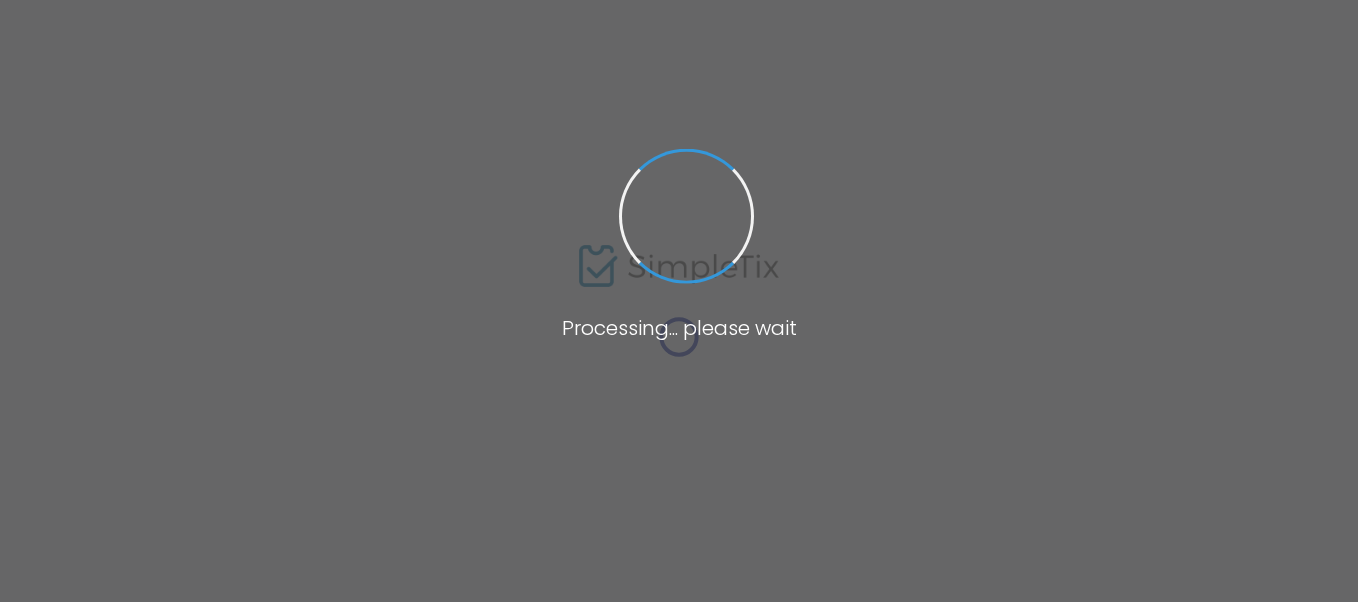 scroll, scrollTop: 0, scrollLeft: 0, axis: both 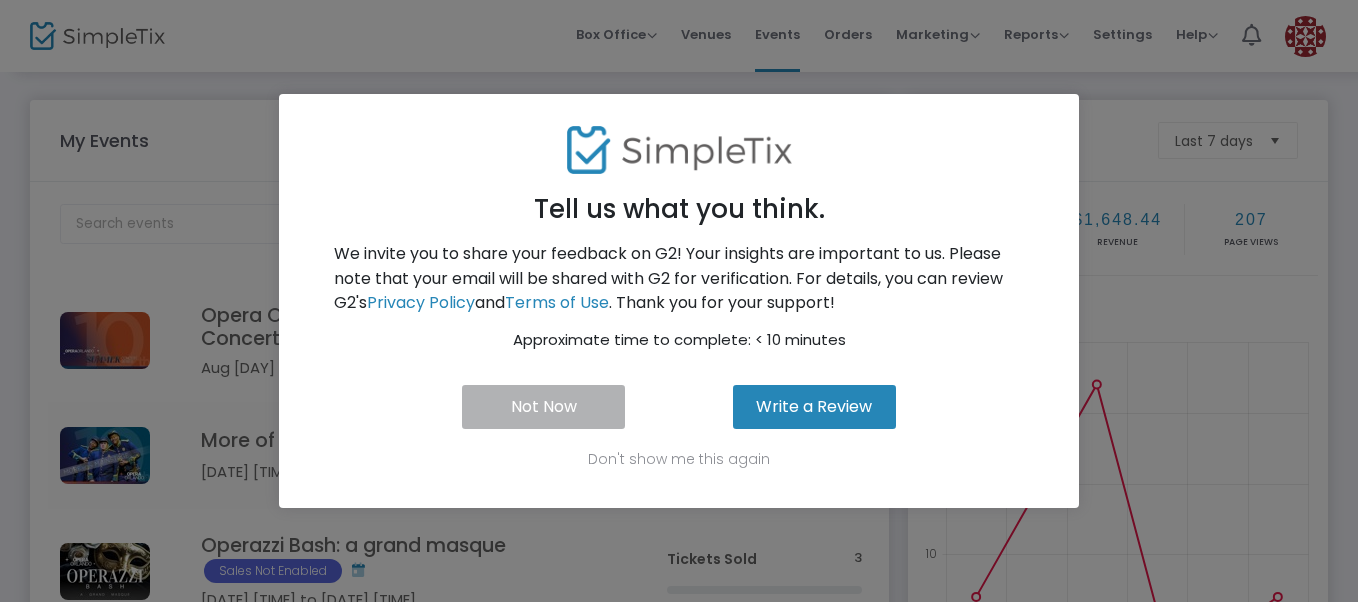 click on "Not Now" 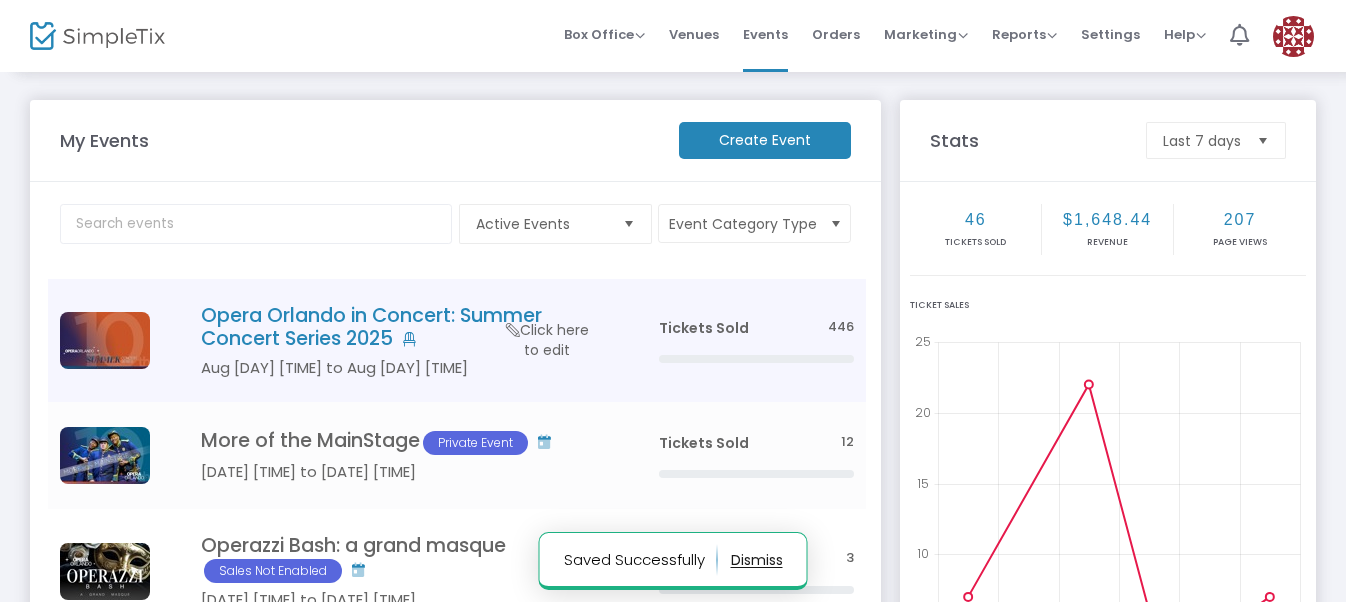 click on "Opera Orlando in Concert: Summer Concert Series 2025" 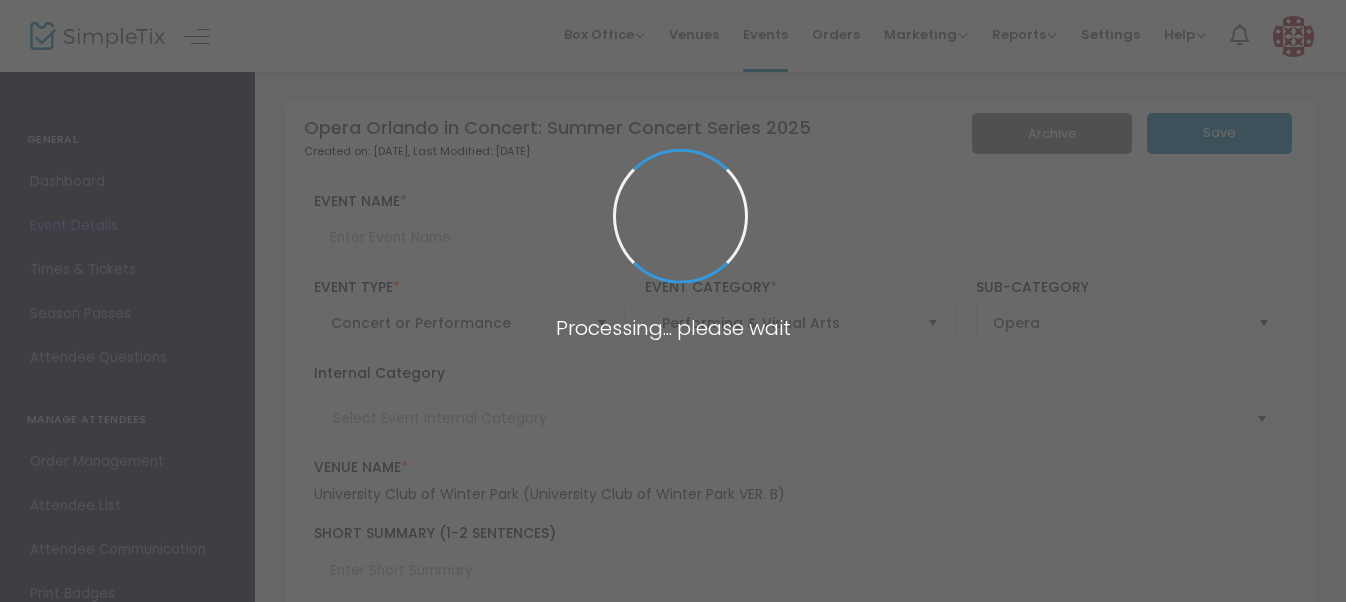 type on "Opera Orlando in Concert: Summer Concert Series 2025" 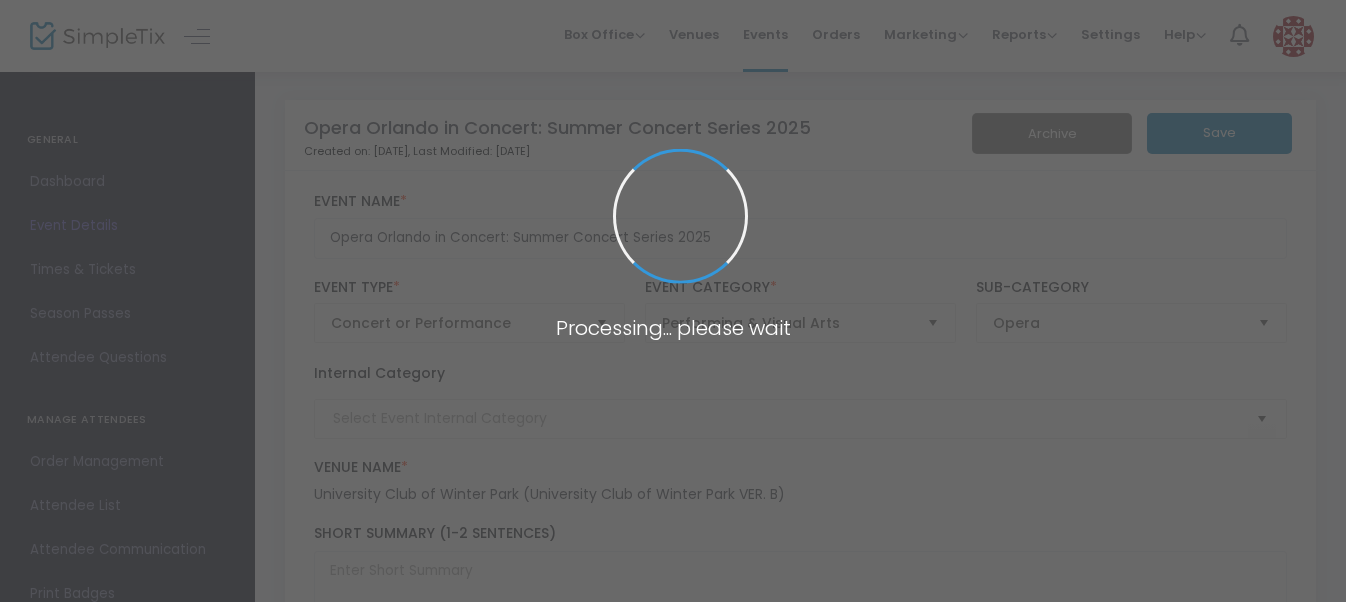 type on "Opera Orlando launches its 10th Anniversary Season in song this August with its annual Opera Orlando in Concert: Summer Concert Series at the University Club of Winter Park." 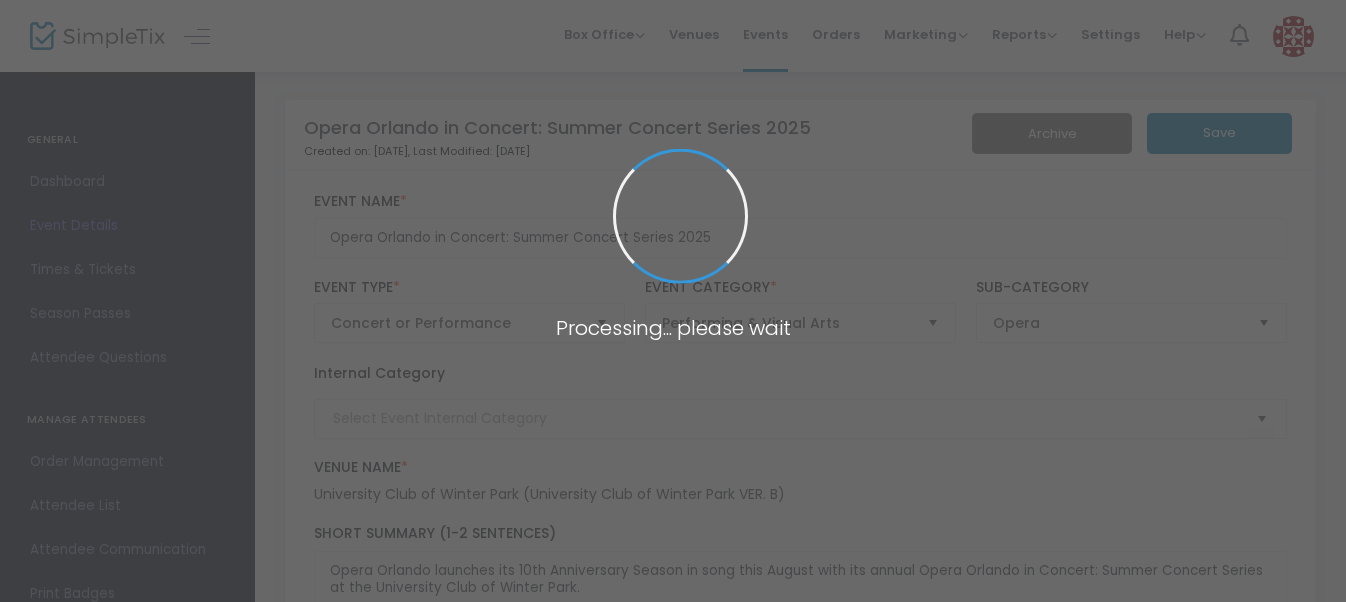 type on "OIC-SCS25" 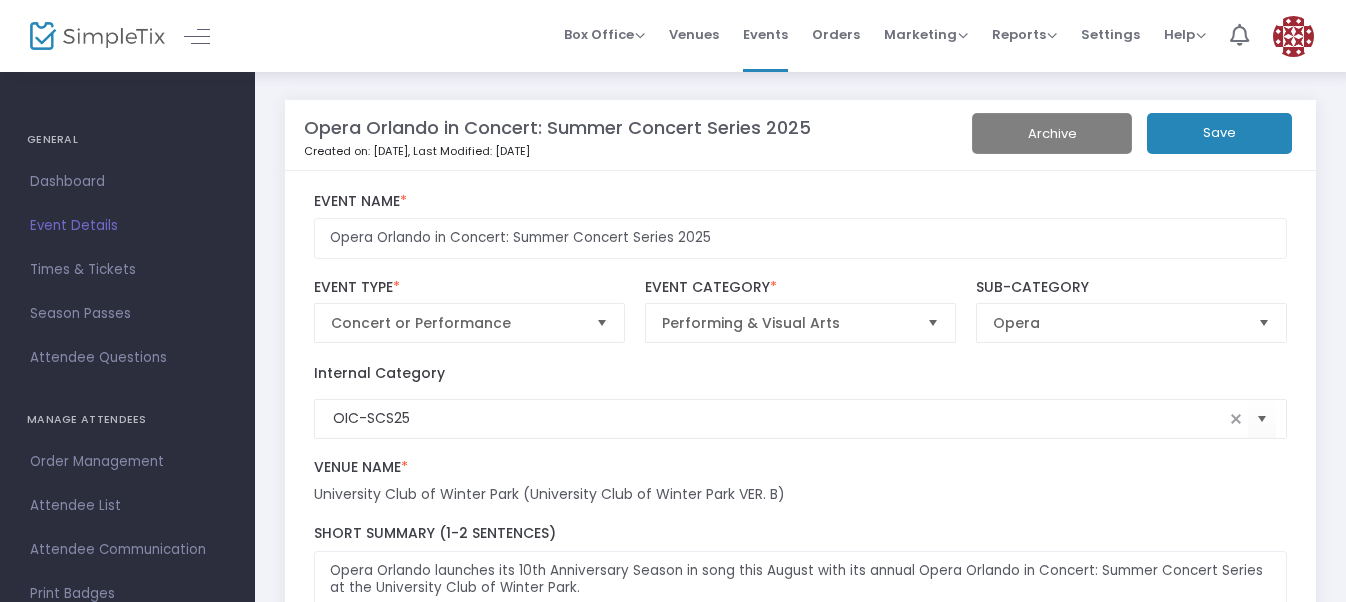 scroll, scrollTop: 94, scrollLeft: 0, axis: vertical 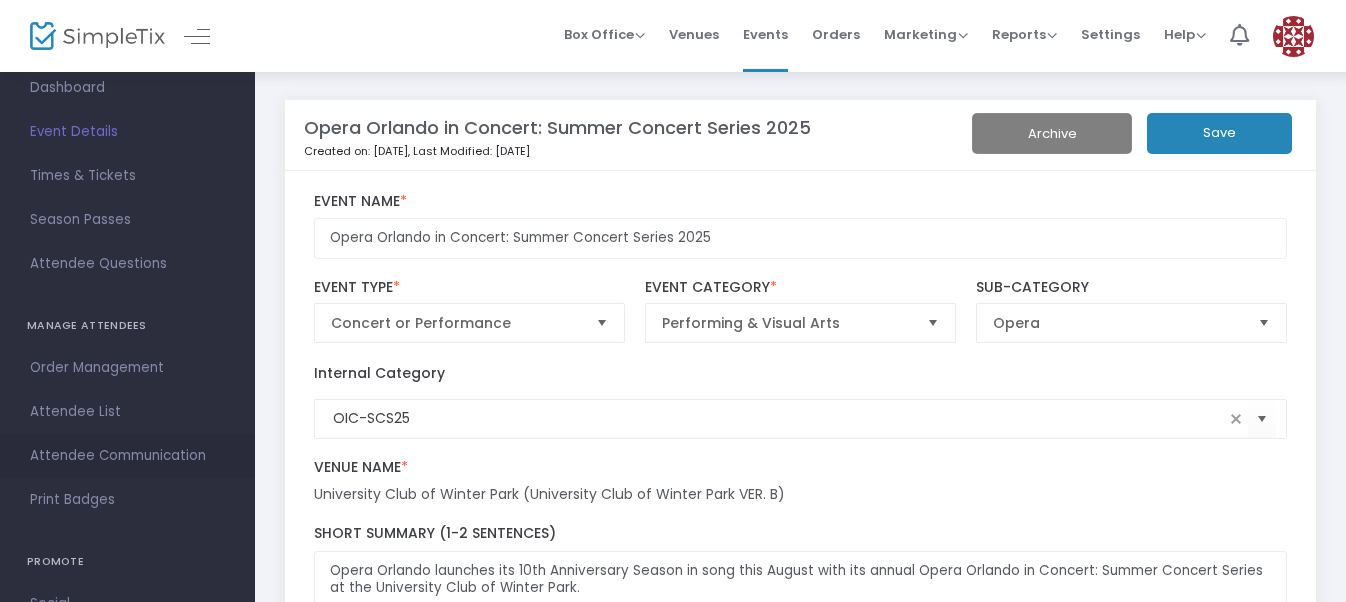 click on "Attendee Communication" at bounding box center (127, 456) 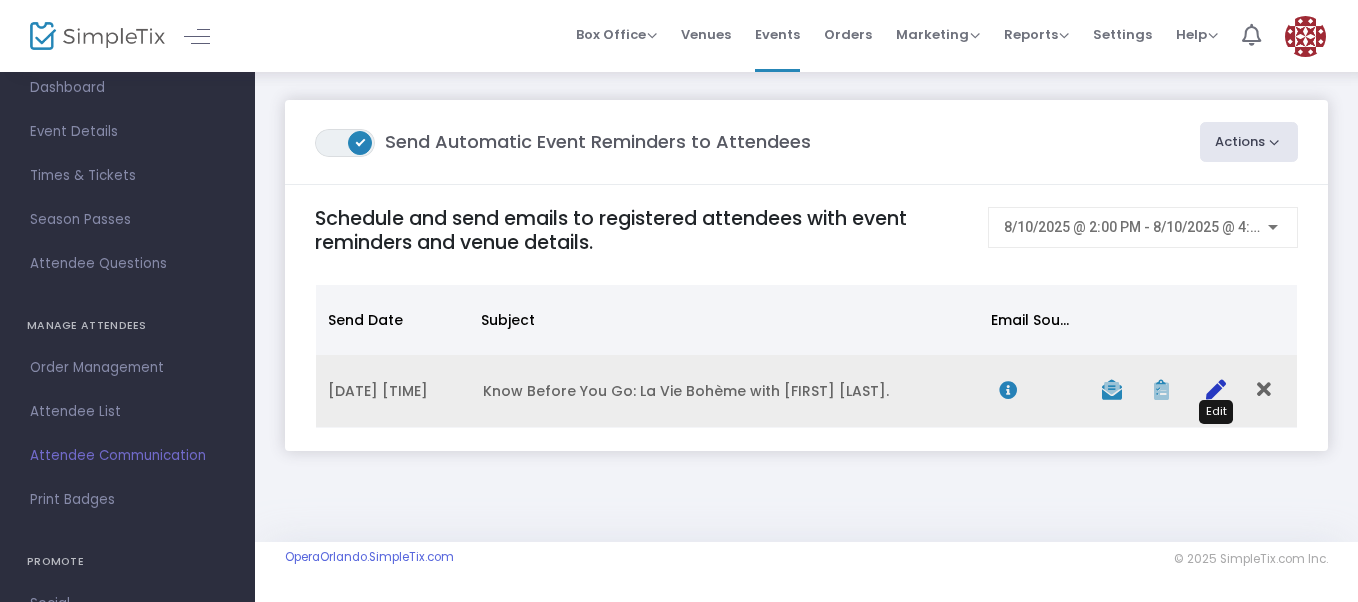 click 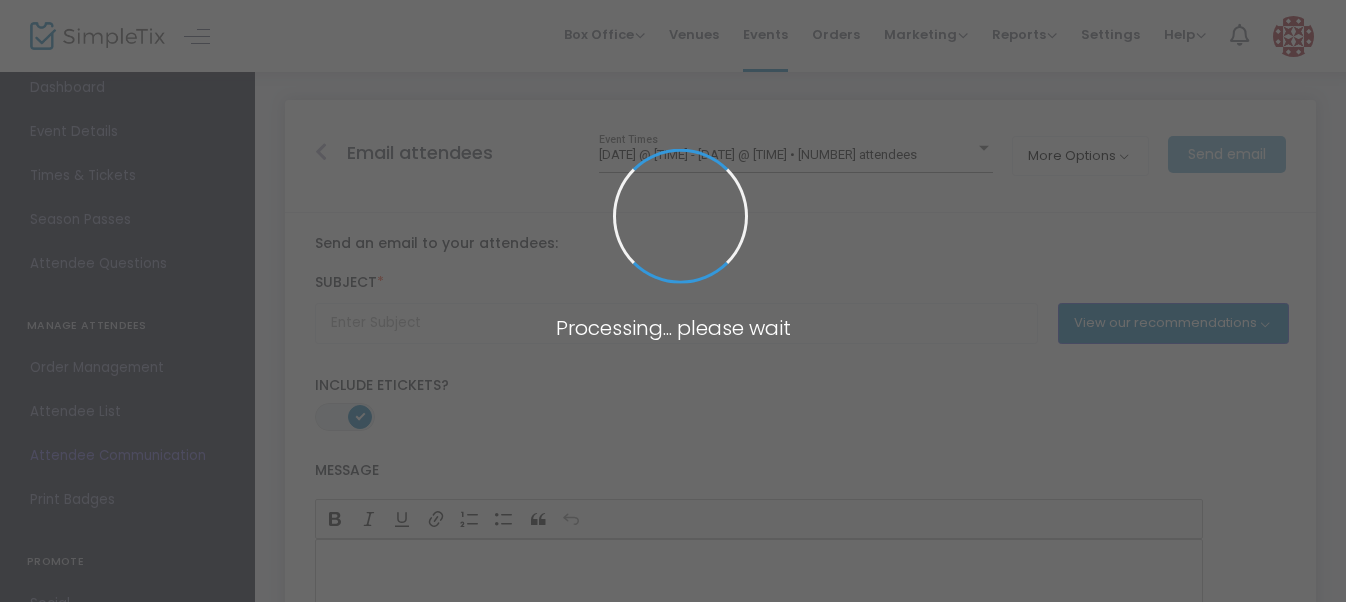 type on "Know Before You Go: La Vie Bohème with [FIRST] [LAST]." 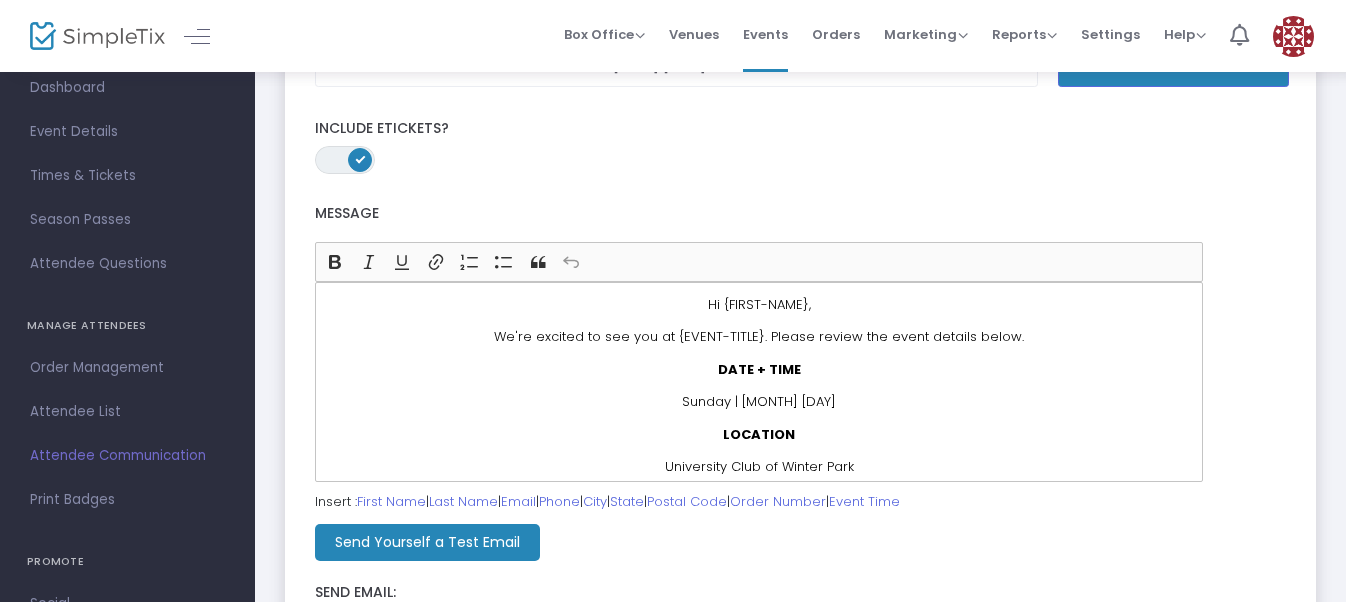 scroll, scrollTop: 301, scrollLeft: 0, axis: vertical 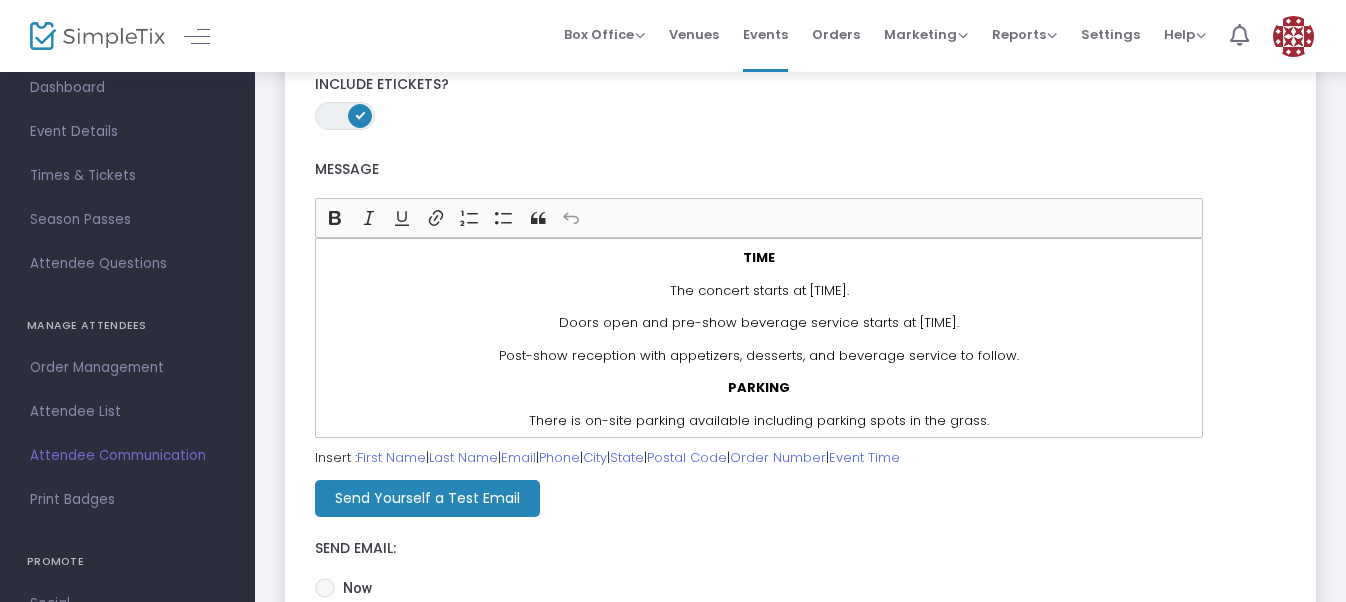 click on "Send Yourself a Test Email" 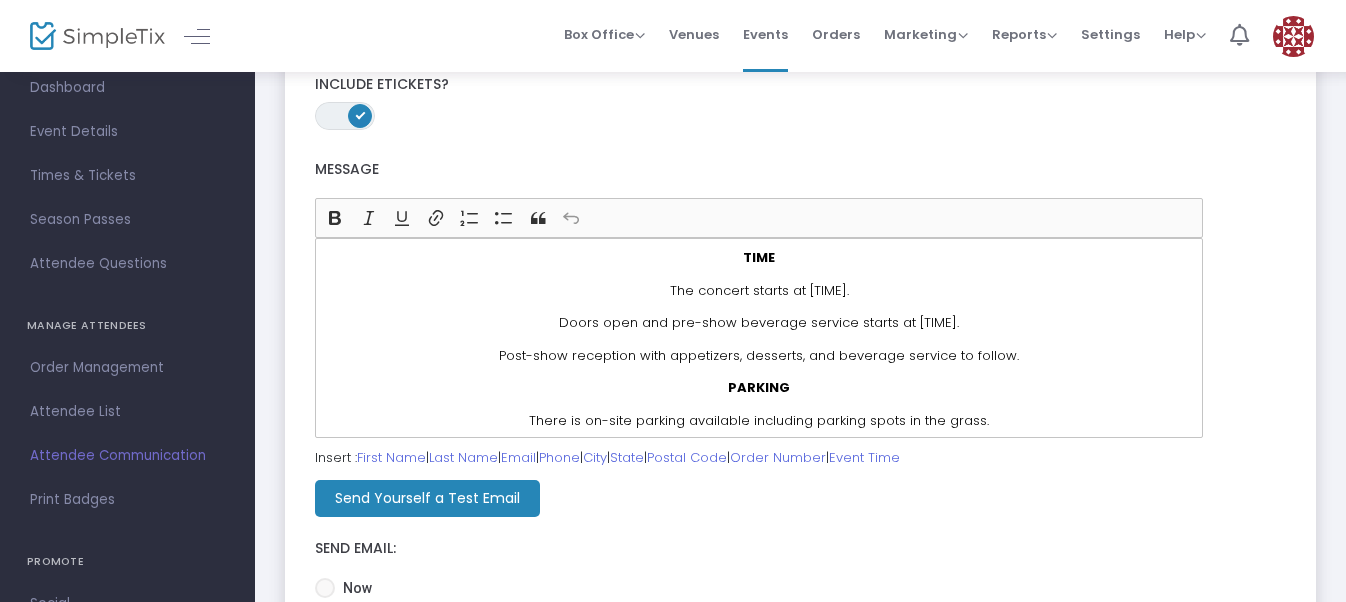 scroll, scrollTop: 0, scrollLeft: 0, axis: both 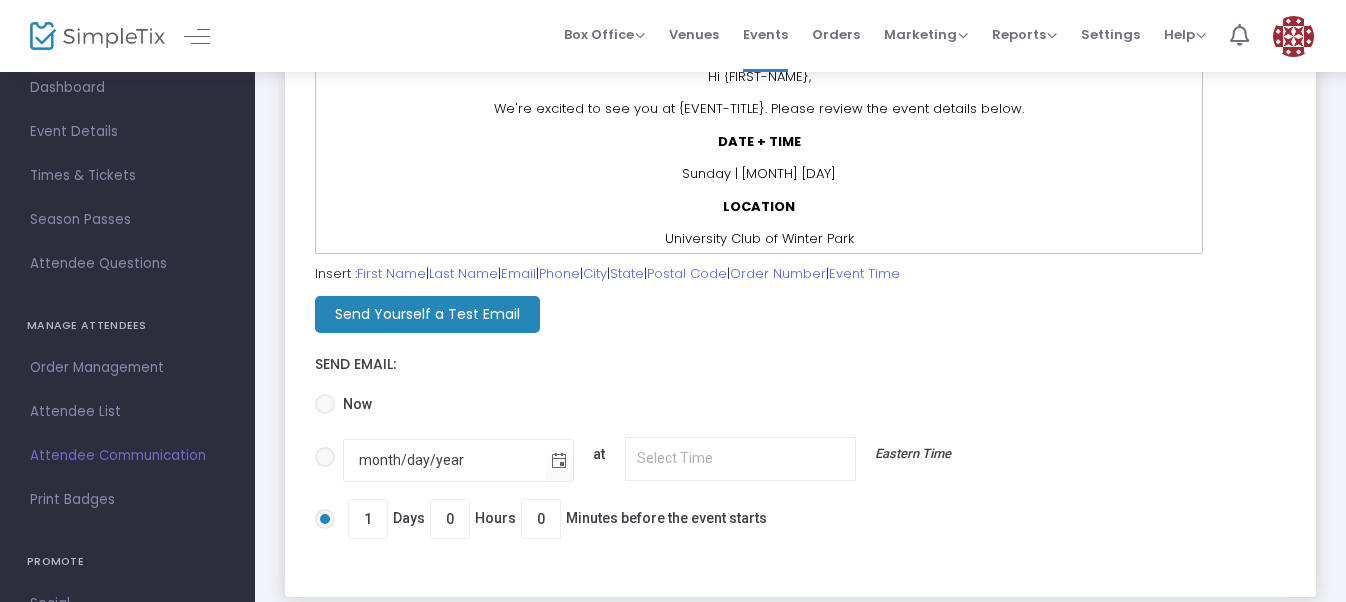 click at bounding box center (325, 404) 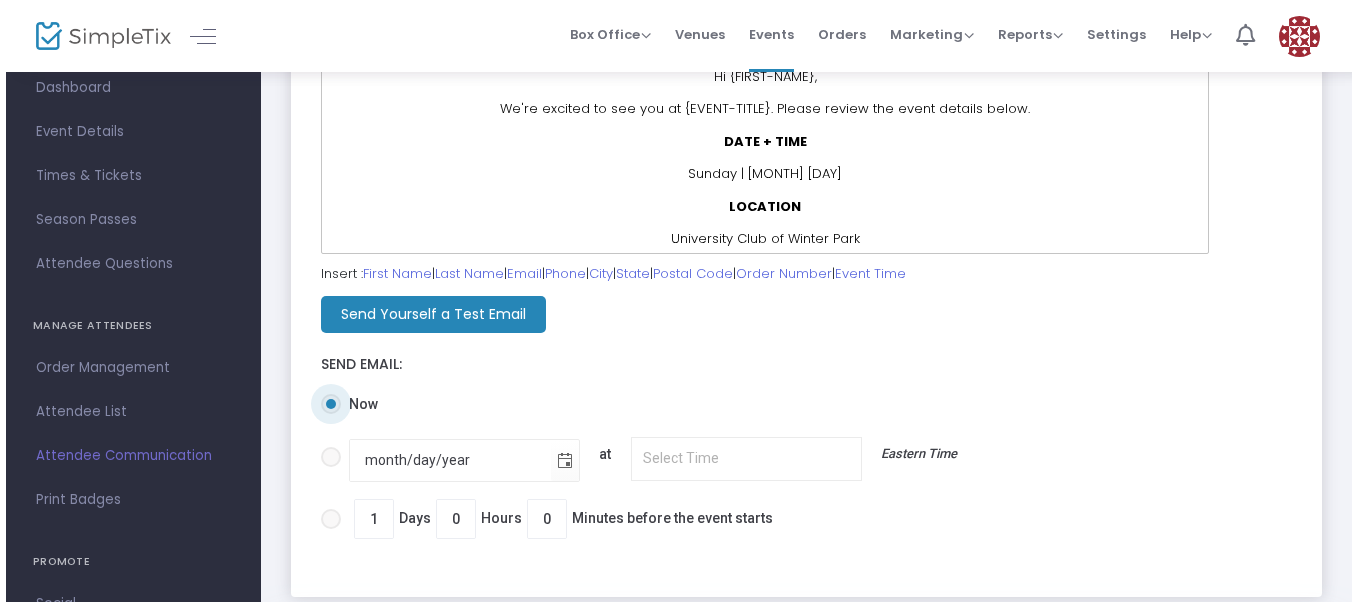scroll, scrollTop: 0, scrollLeft: 0, axis: both 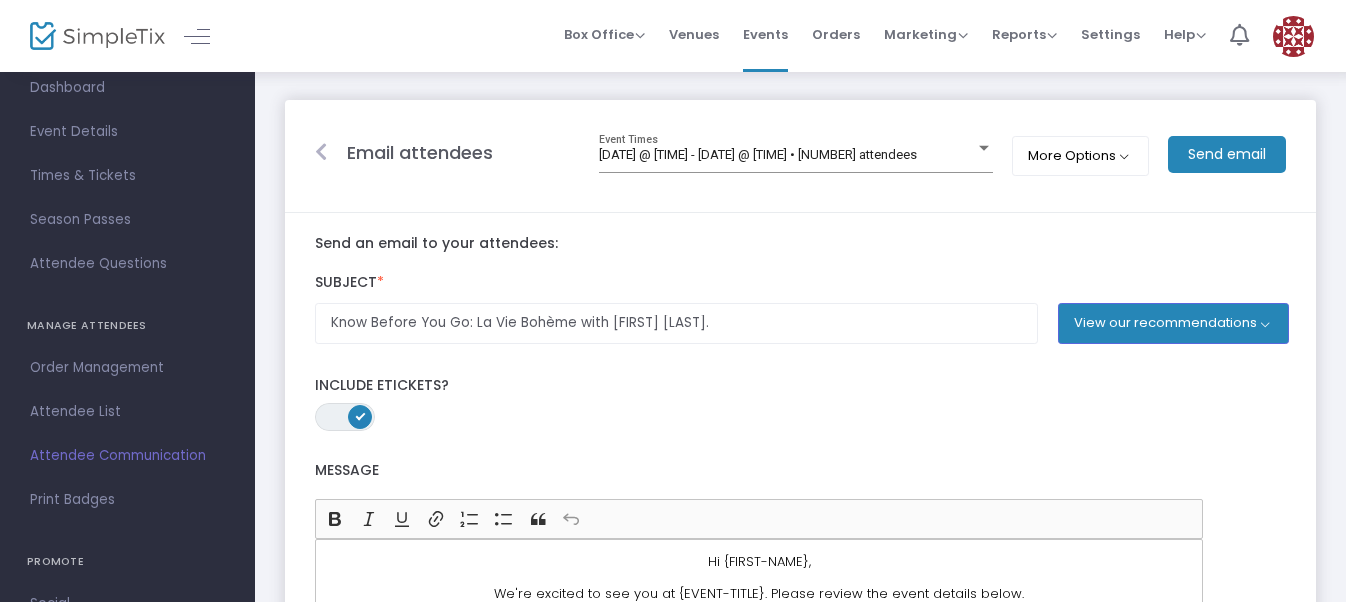 click on "Send email" 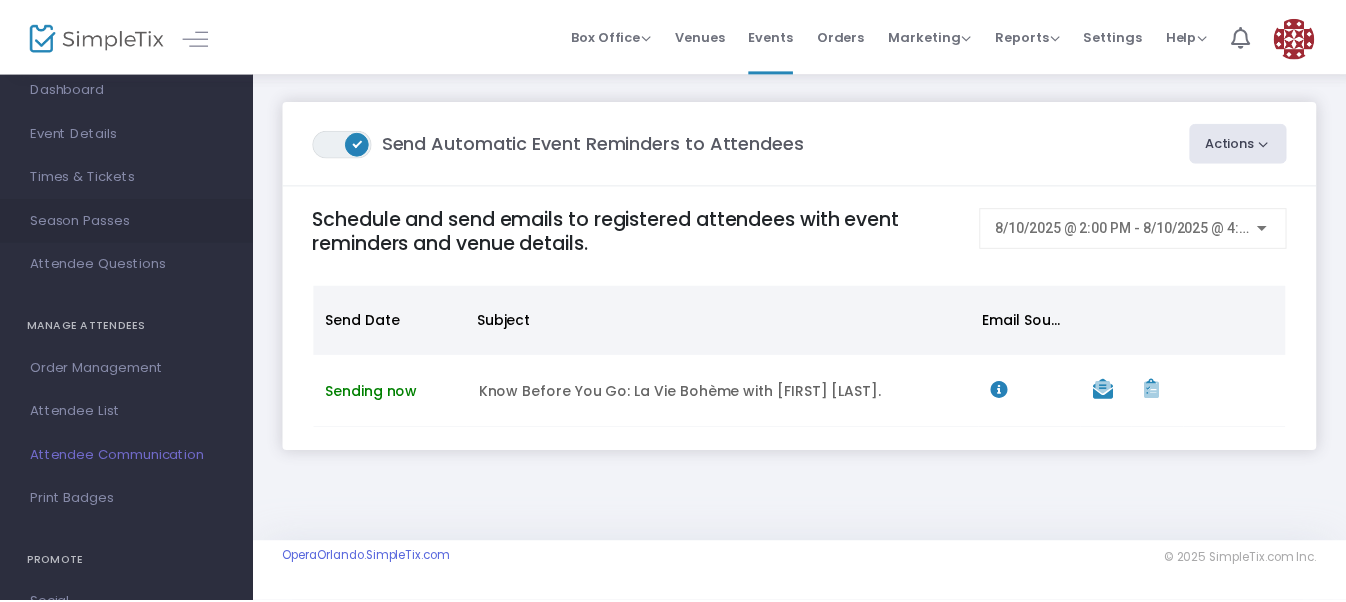 scroll, scrollTop: 0, scrollLeft: 0, axis: both 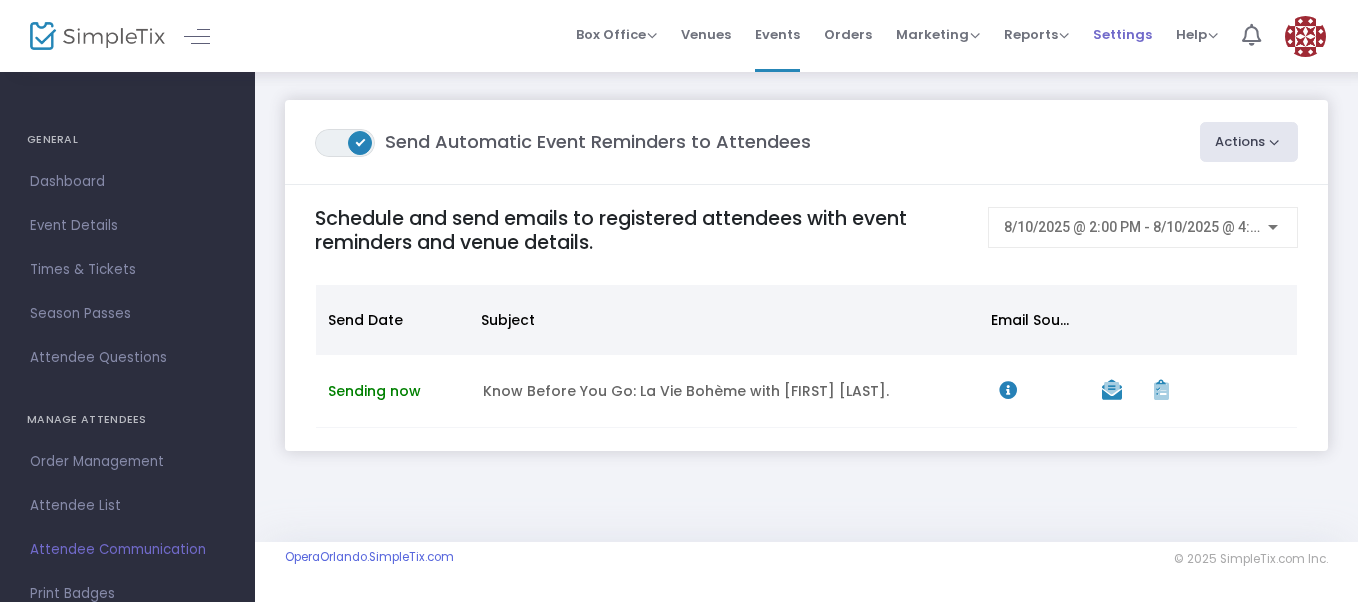 click on "Settings" at bounding box center (1122, 34) 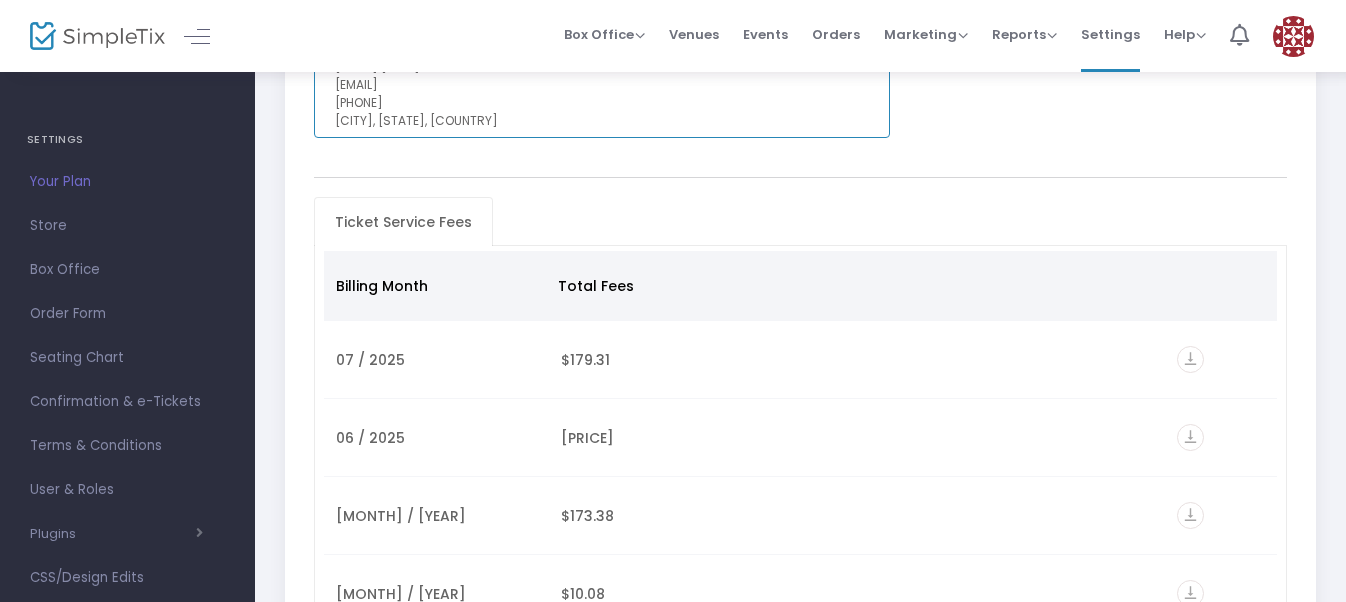 scroll, scrollTop: 351, scrollLeft: 0, axis: vertical 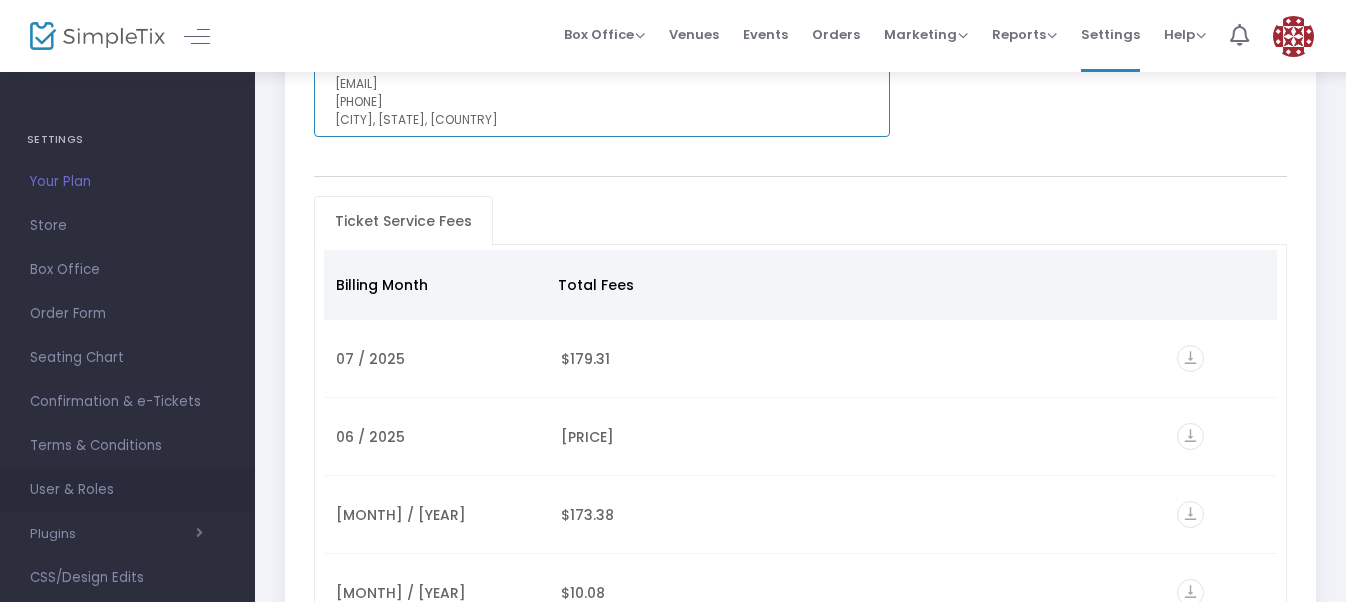 click on "User & Roles" at bounding box center (127, 490) 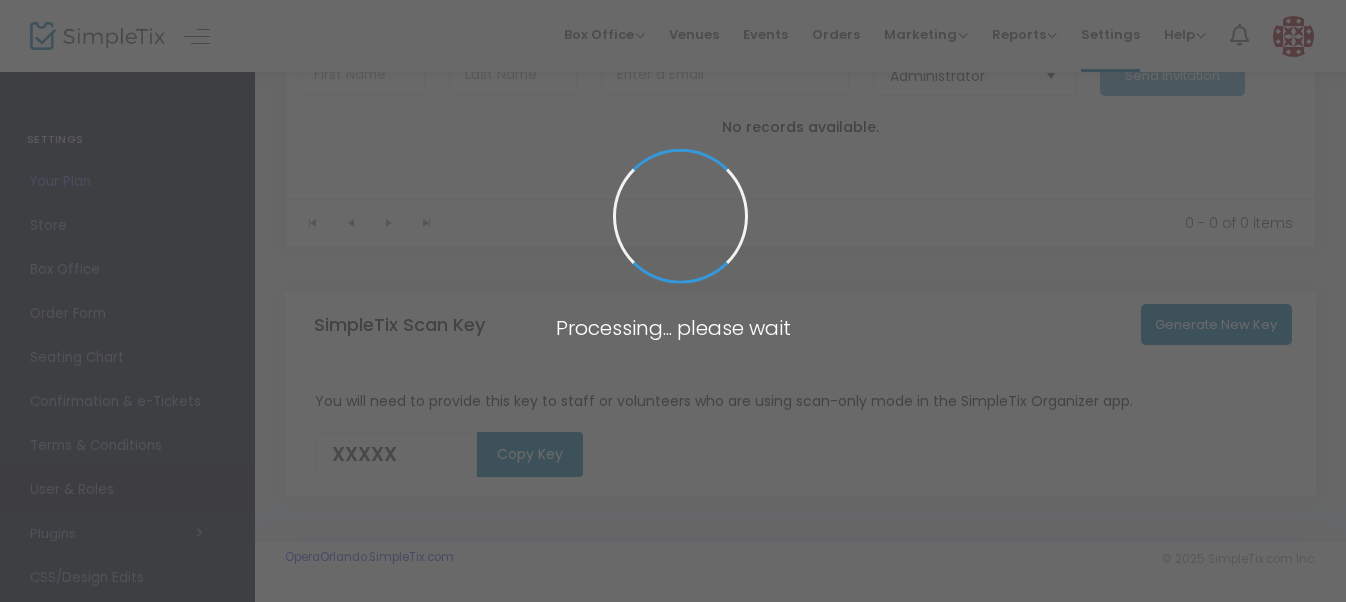 scroll, scrollTop: 245, scrollLeft: 0, axis: vertical 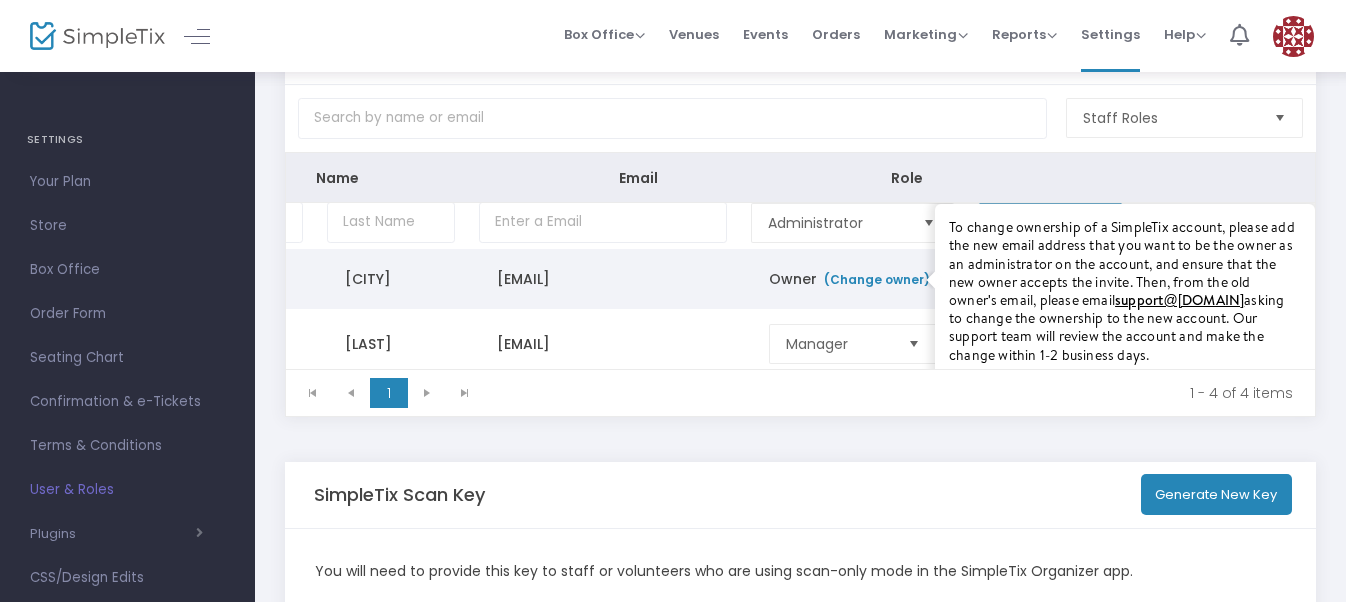click on "(Change owner)" at bounding box center [876, 279] 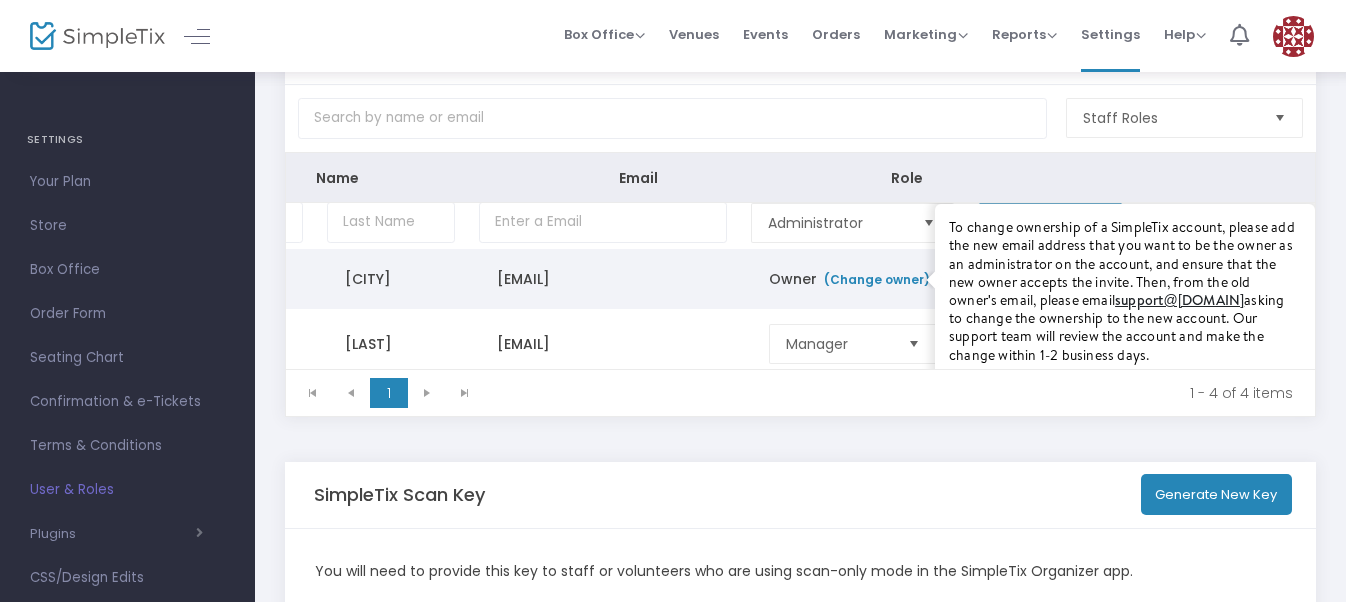 drag, startPoint x: 1258, startPoint y: 298, endPoint x: 1110, endPoint y: 301, distance: 148.0304 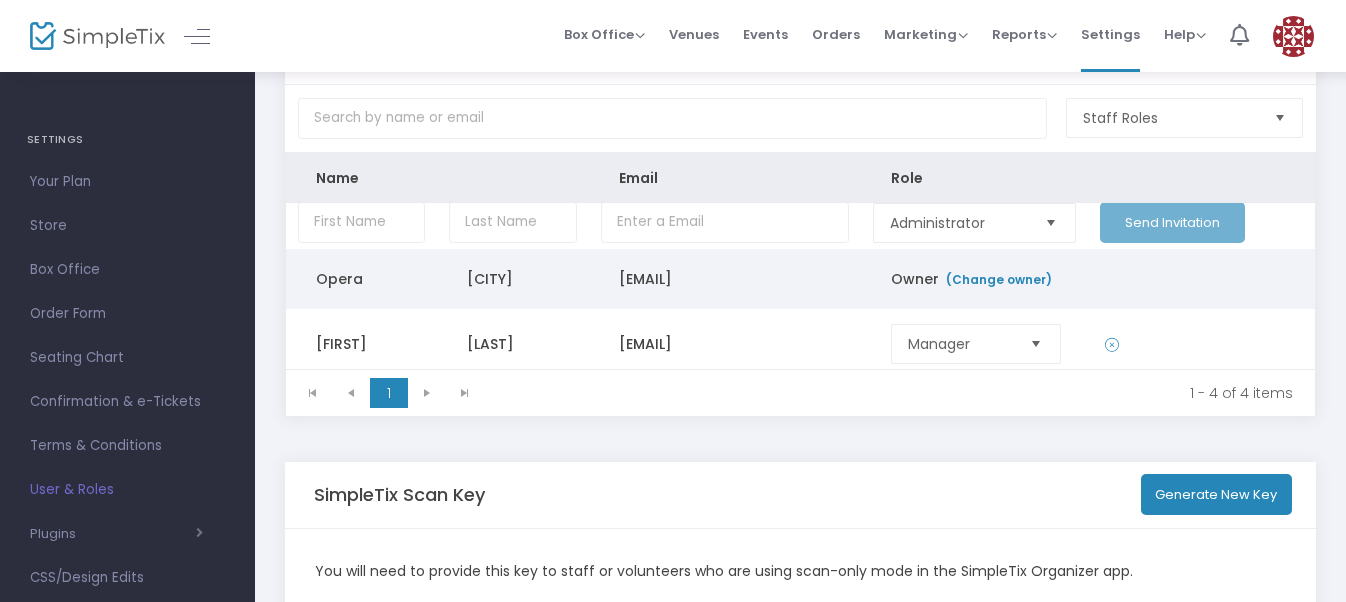 scroll, scrollTop: 0, scrollLeft: 0, axis: both 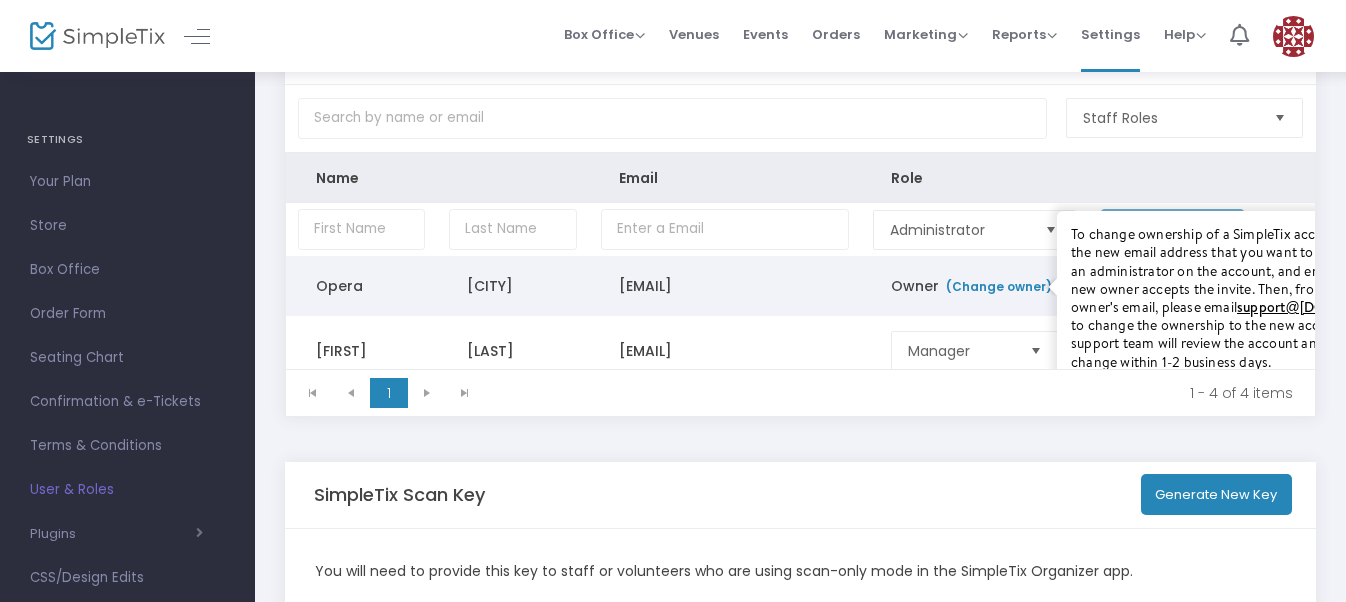 drag, startPoint x: 1110, startPoint y: 301, endPoint x: 995, endPoint y: 286, distance: 115.97414 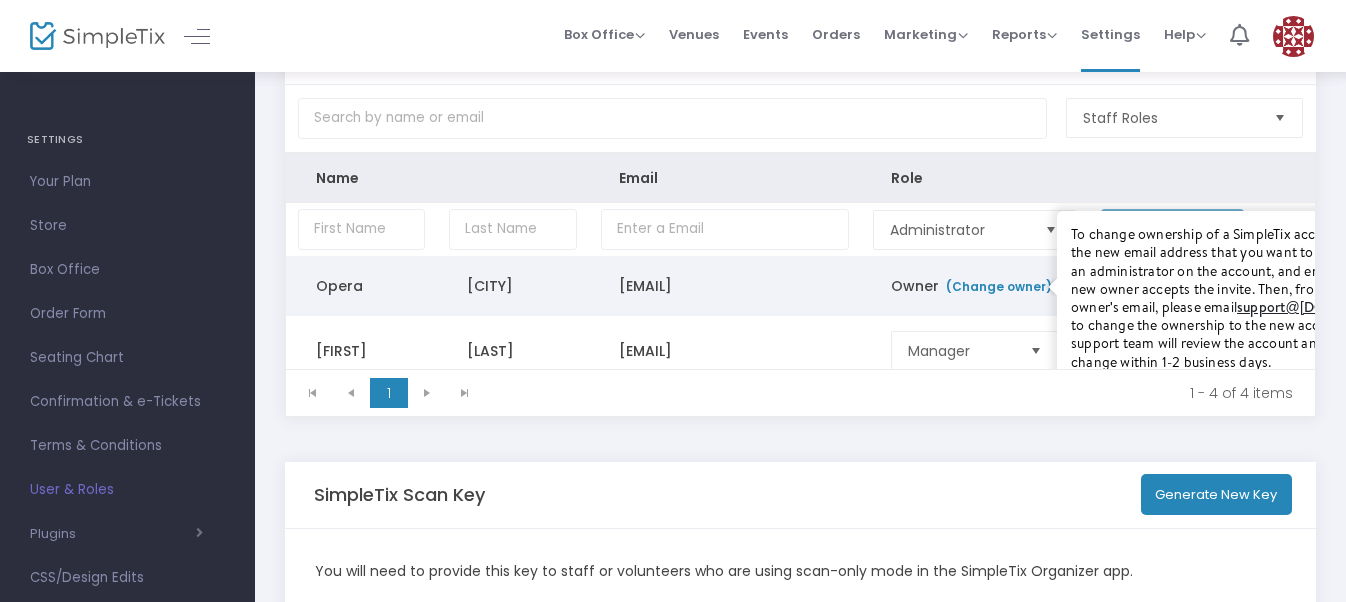 click on "support@[DOMAIN]" 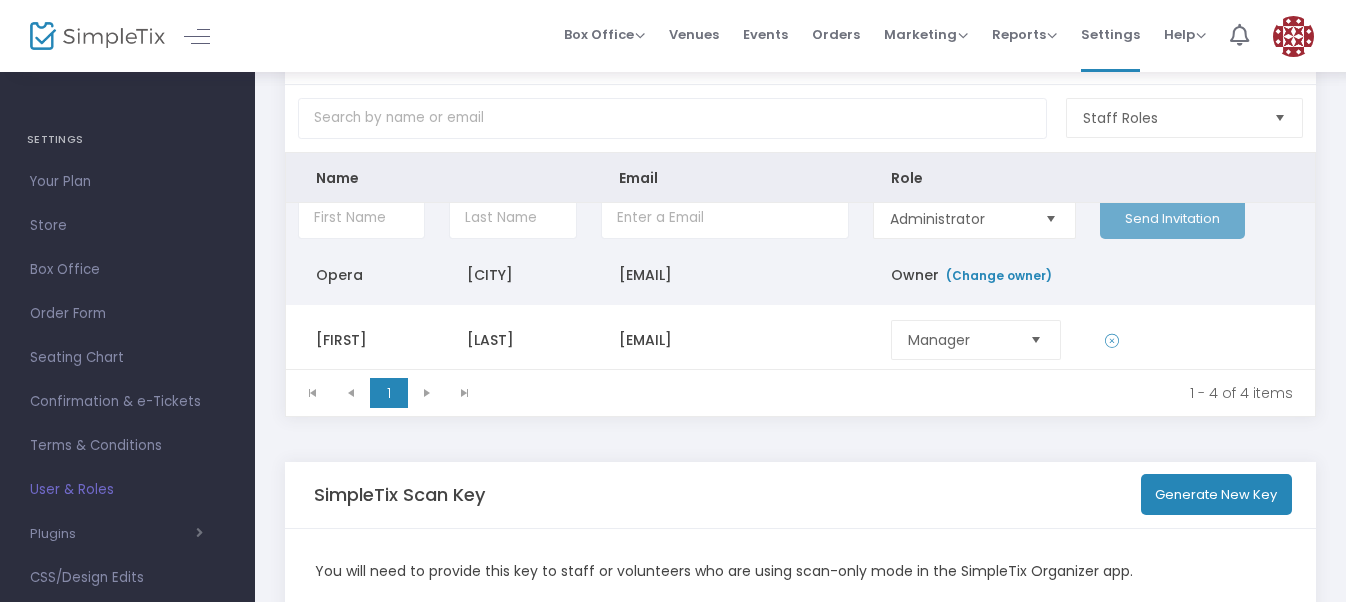 scroll, scrollTop: 0, scrollLeft: 0, axis: both 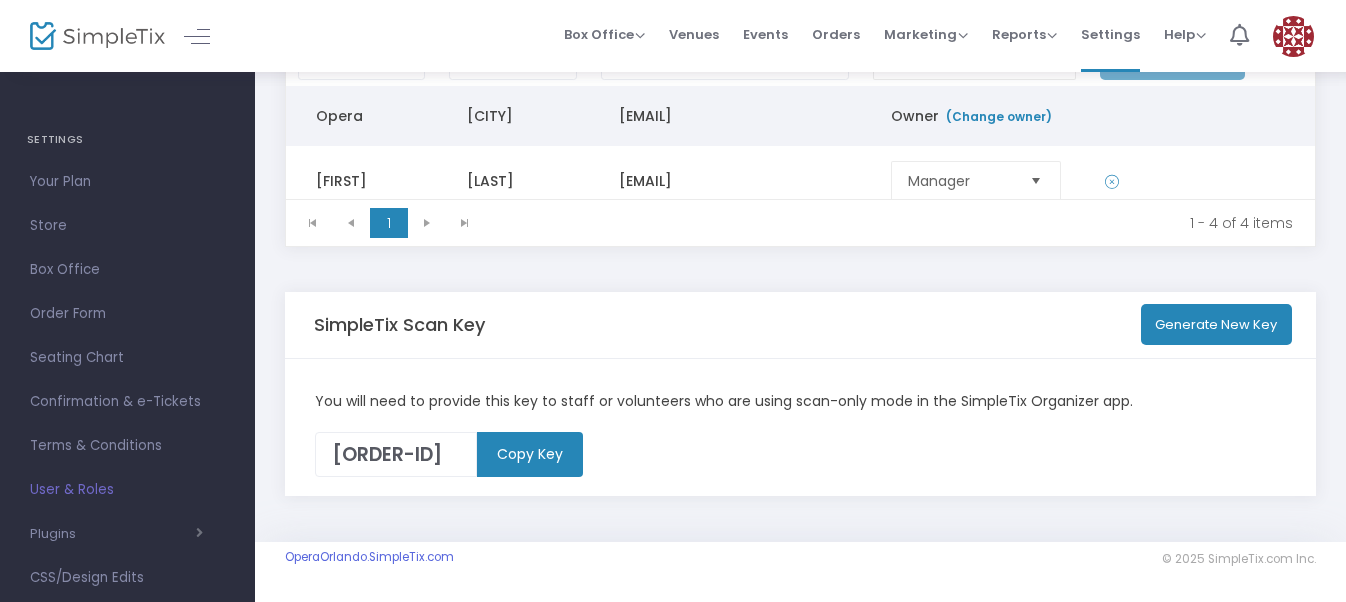 click 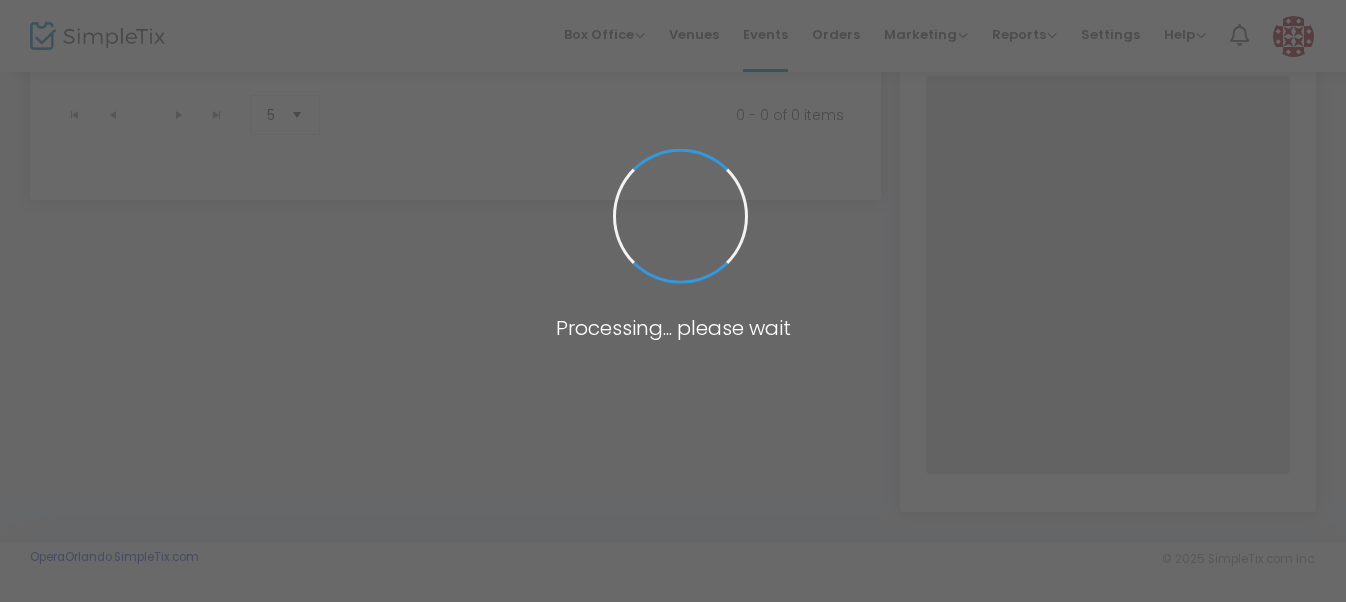 scroll, scrollTop: 256, scrollLeft: 0, axis: vertical 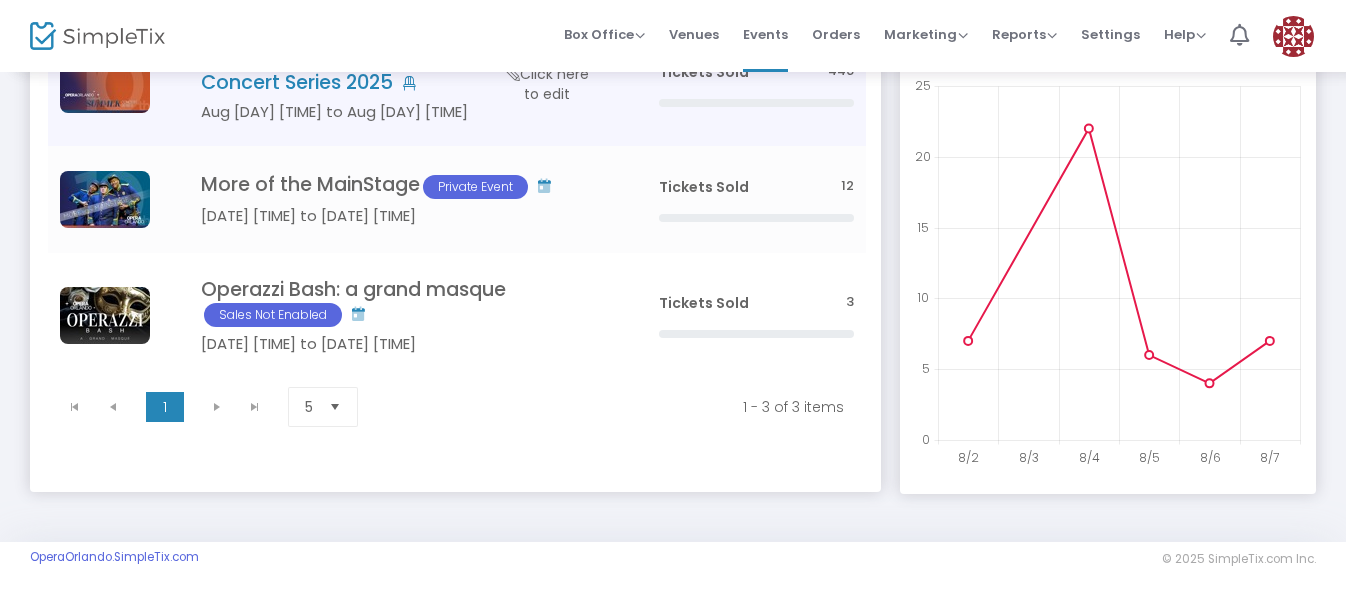 click on "Opera Orlando in Concert: Summer Concert Series 2025   Aug 10 2:00 pm to Aug 24 4:00 pm     Click here to edit" 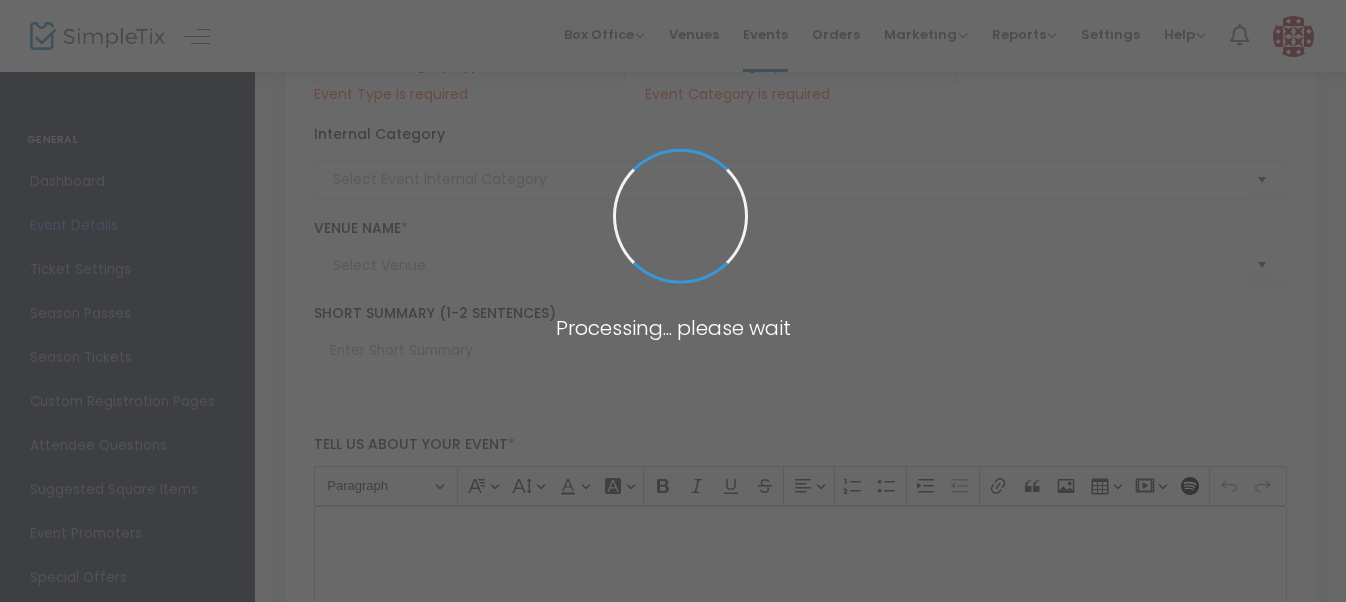 type on "Opera Orlando in Concert: Summer Concert Series 2025" 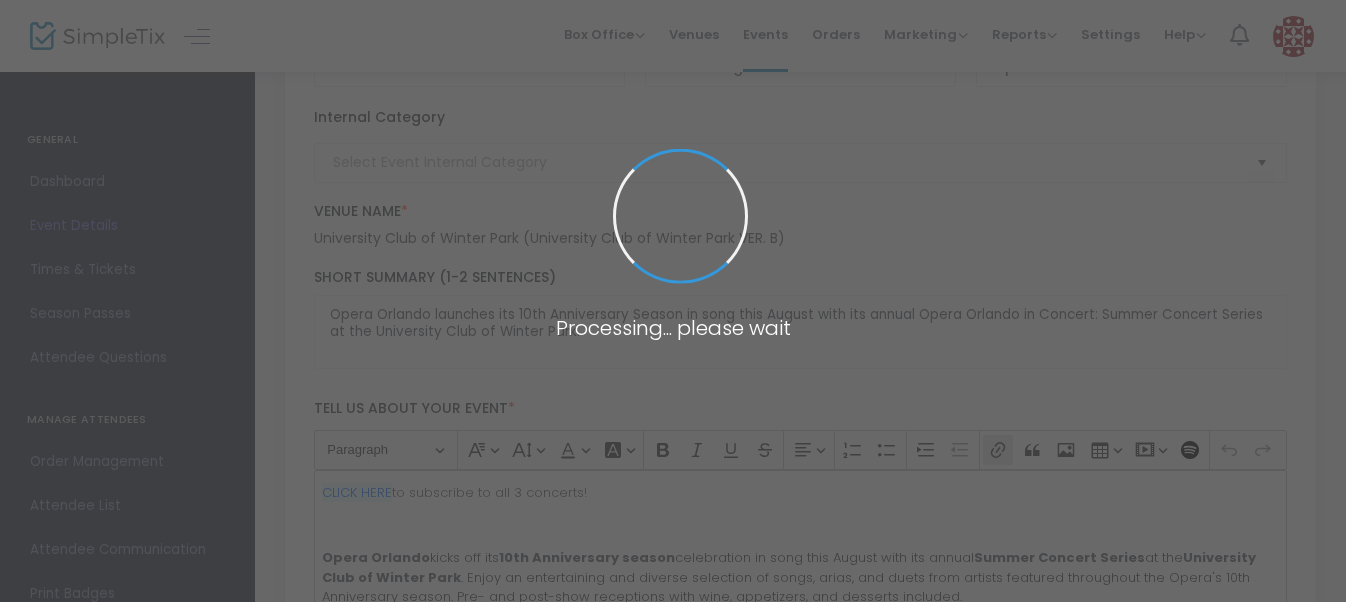 type on "OIC-SCS25" 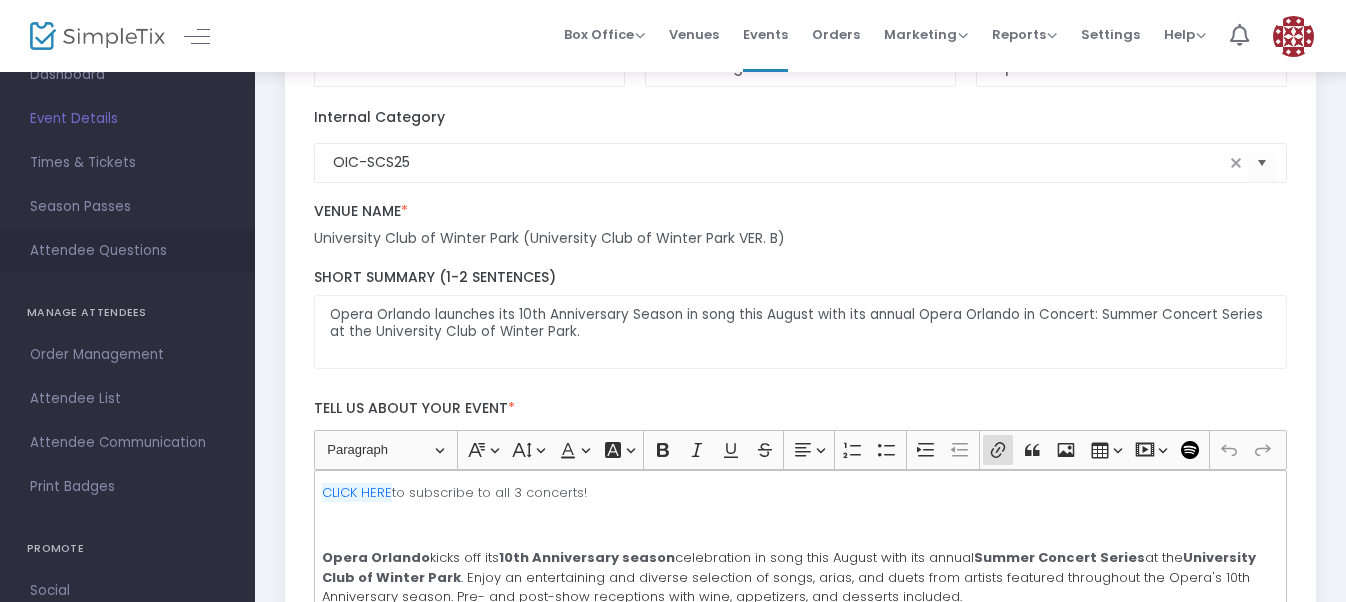 scroll, scrollTop: 110, scrollLeft: 0, axis: vertical 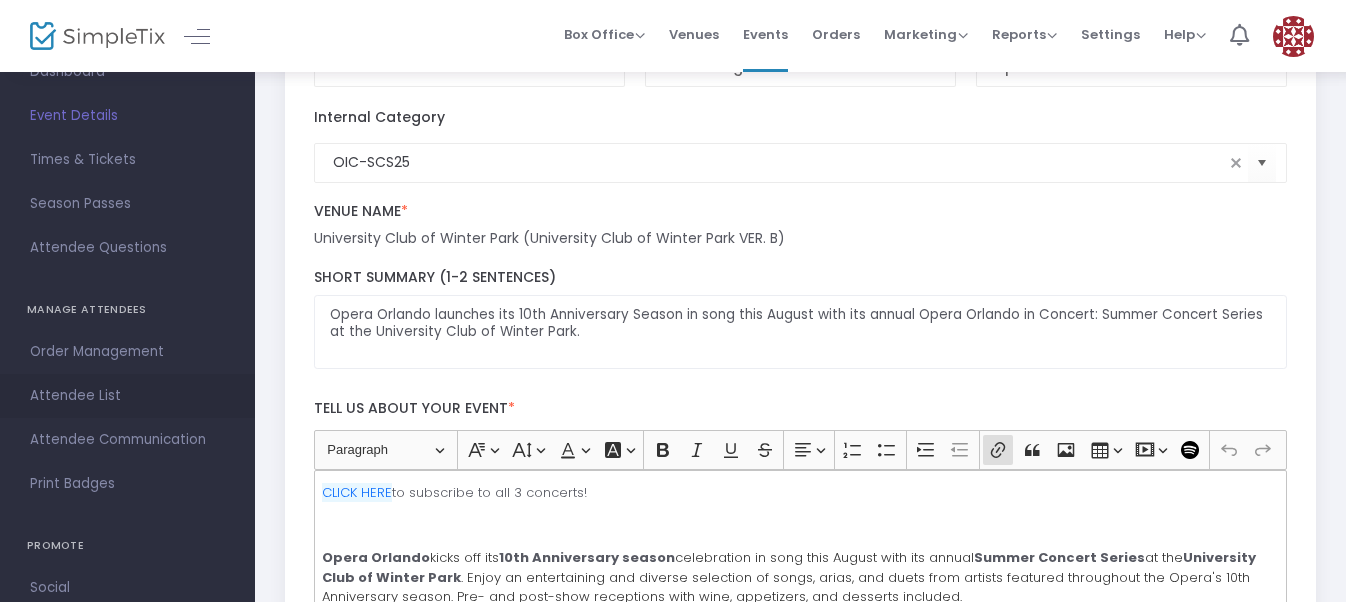 click on "Attendee List" at bounding box center (127, 396) 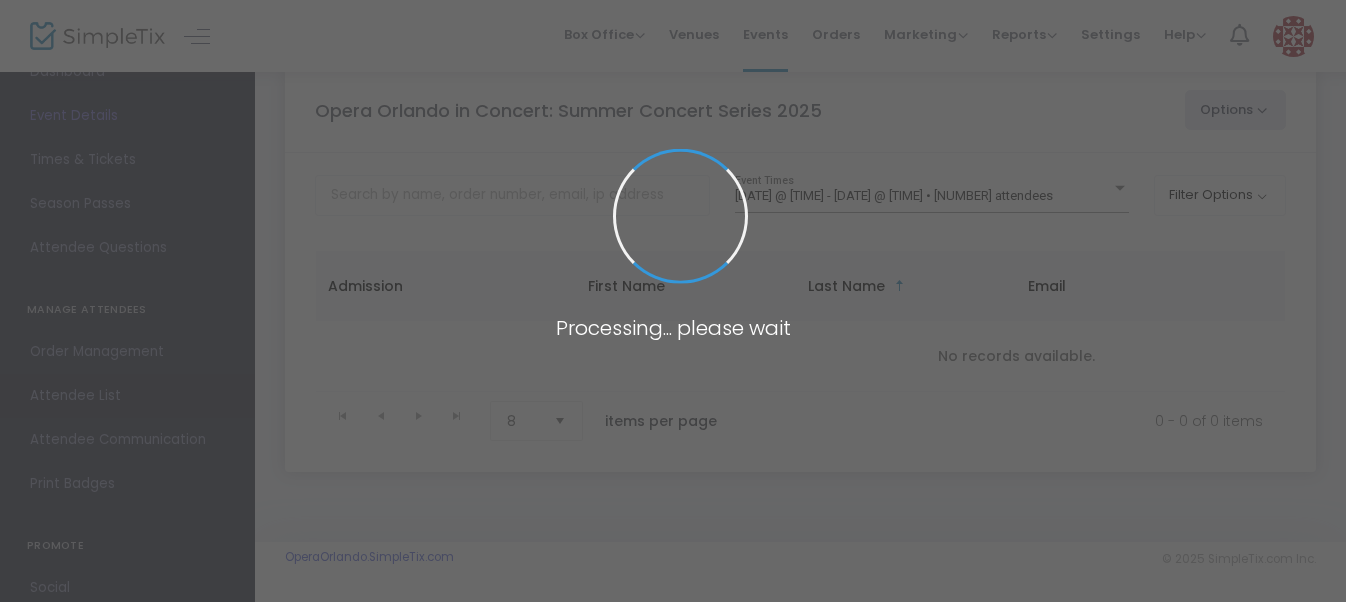scroll, scrollTop: 700, scrollLeft: 0, axis: vertical 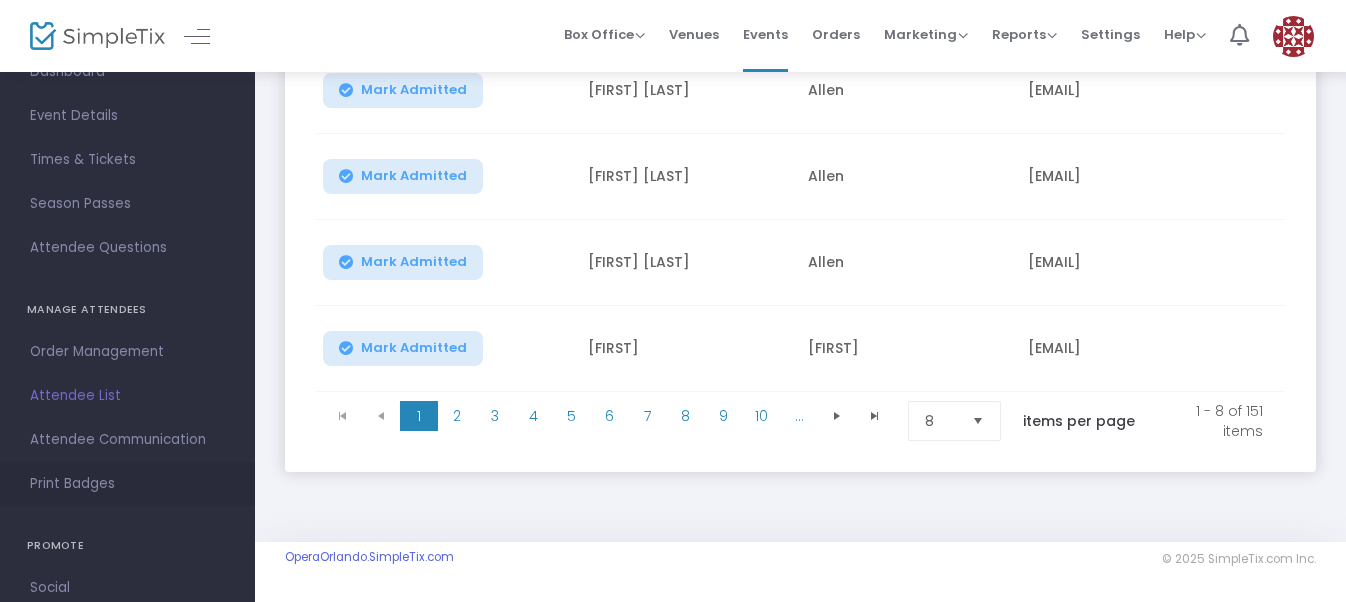 click on "Print Badges" at bounding box center [127, 484] 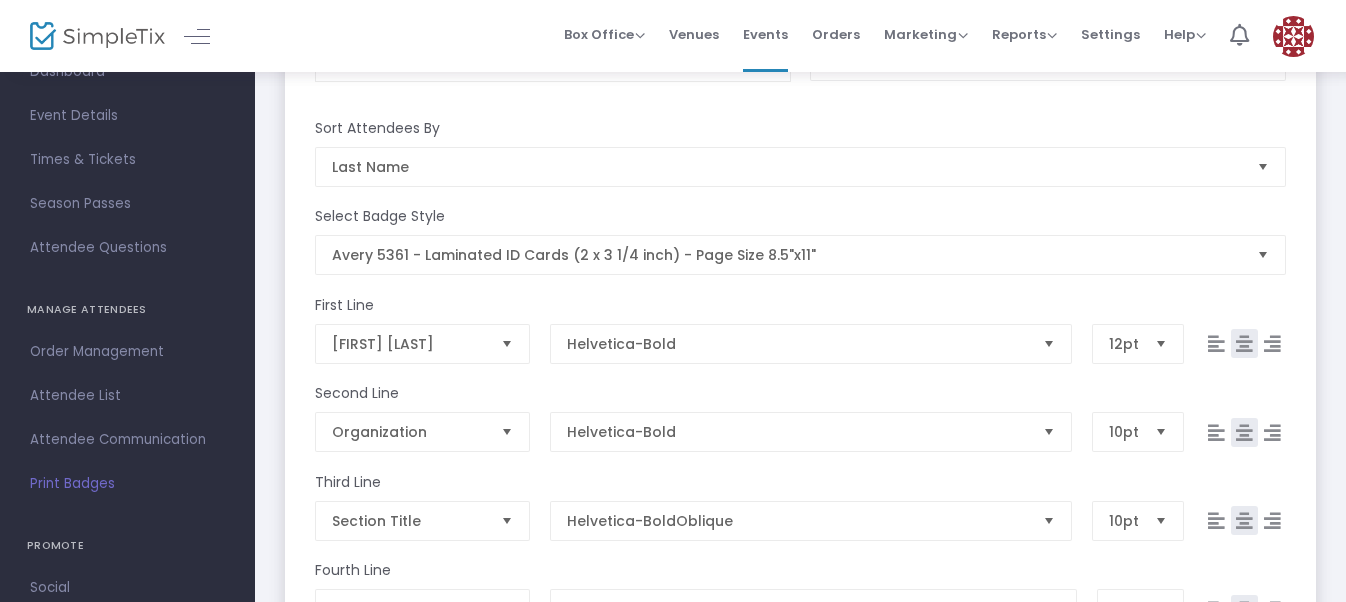 scroll, scrollTop: 188, scrollLeft: 0, axis: vertical 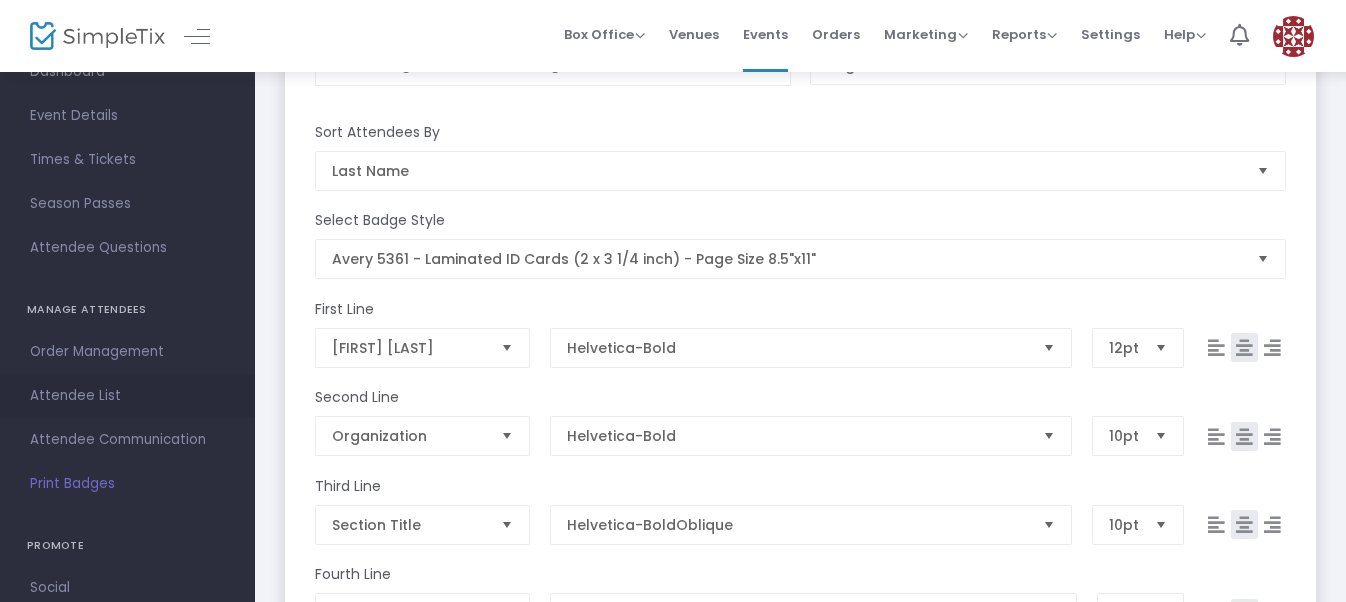 click on "Attendee List" at bounding box center (127, 396) 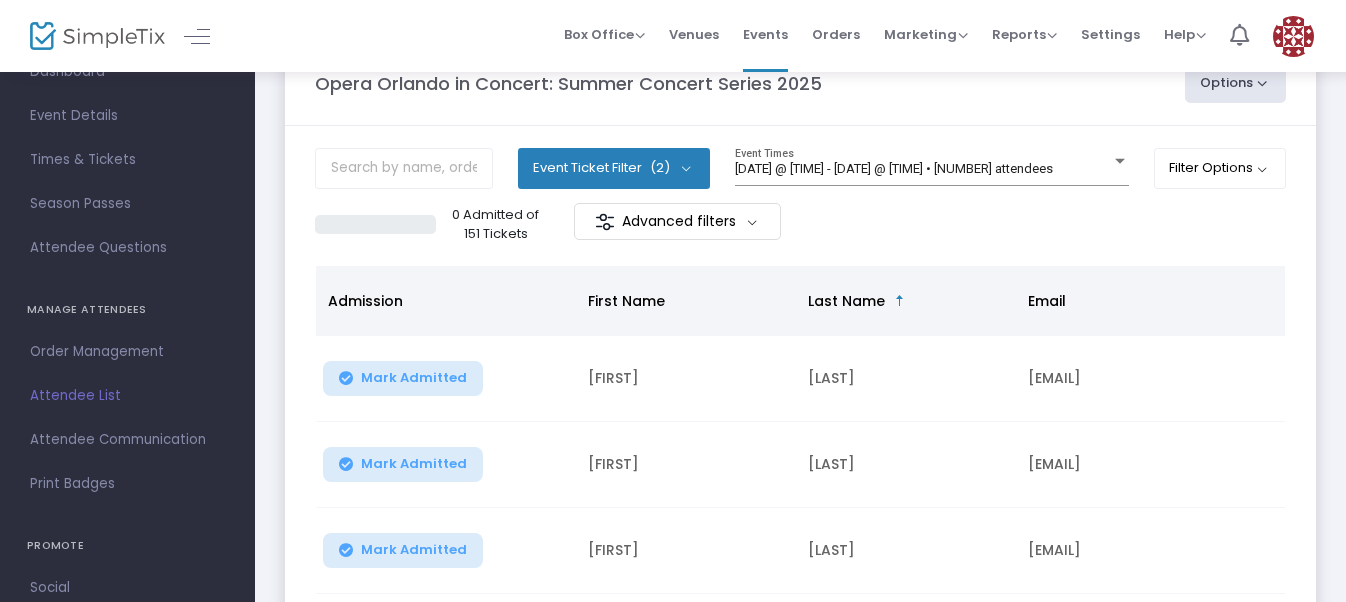 scroll, scrollTop: 0, scrollLeft: 0, axis: both 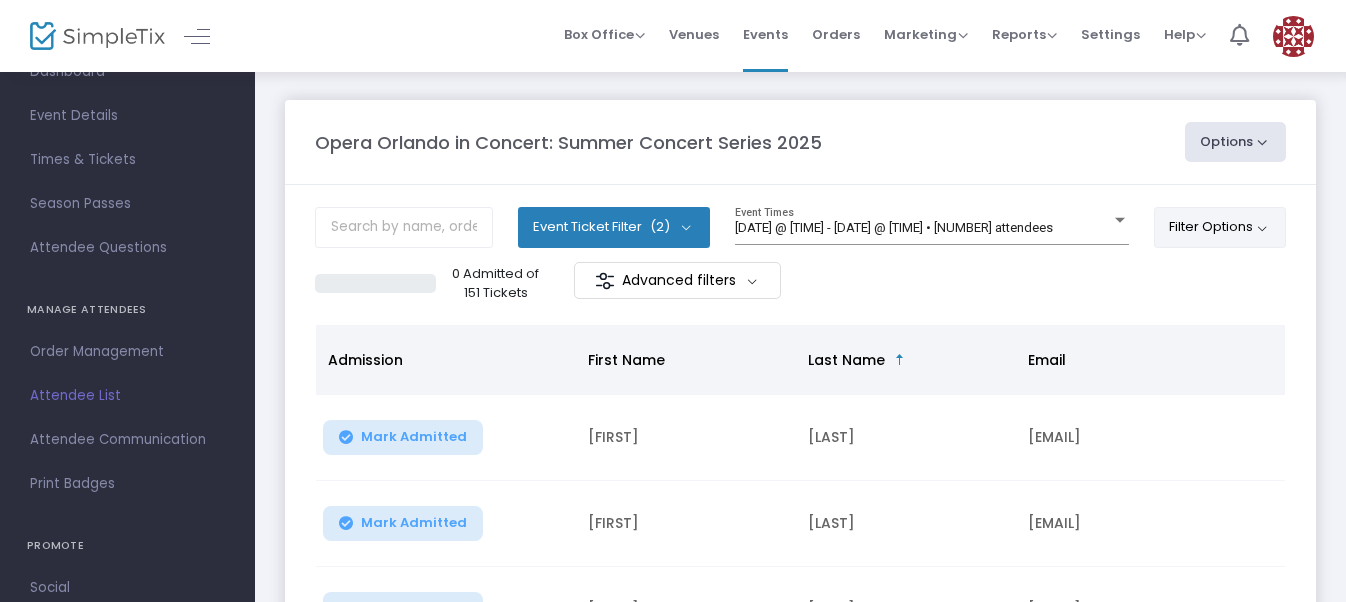 click on "Filter Options" at bounding box center (1220, 227) 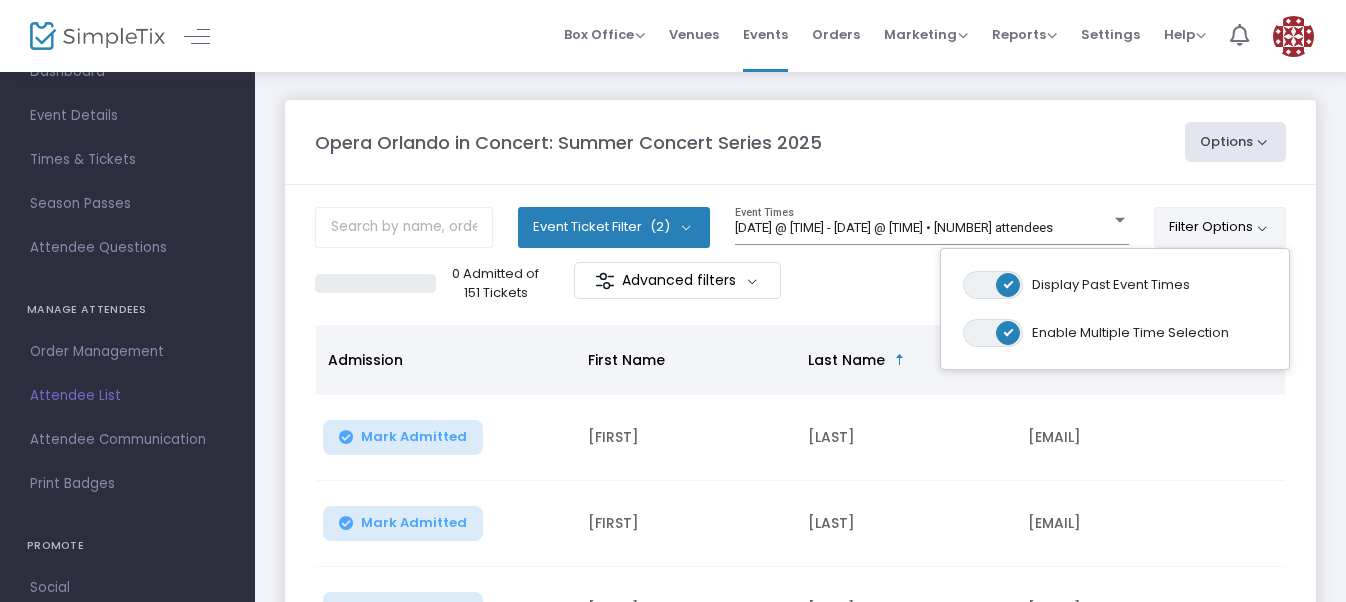 click on "Filter Options" at bounding box center (1220, 227) 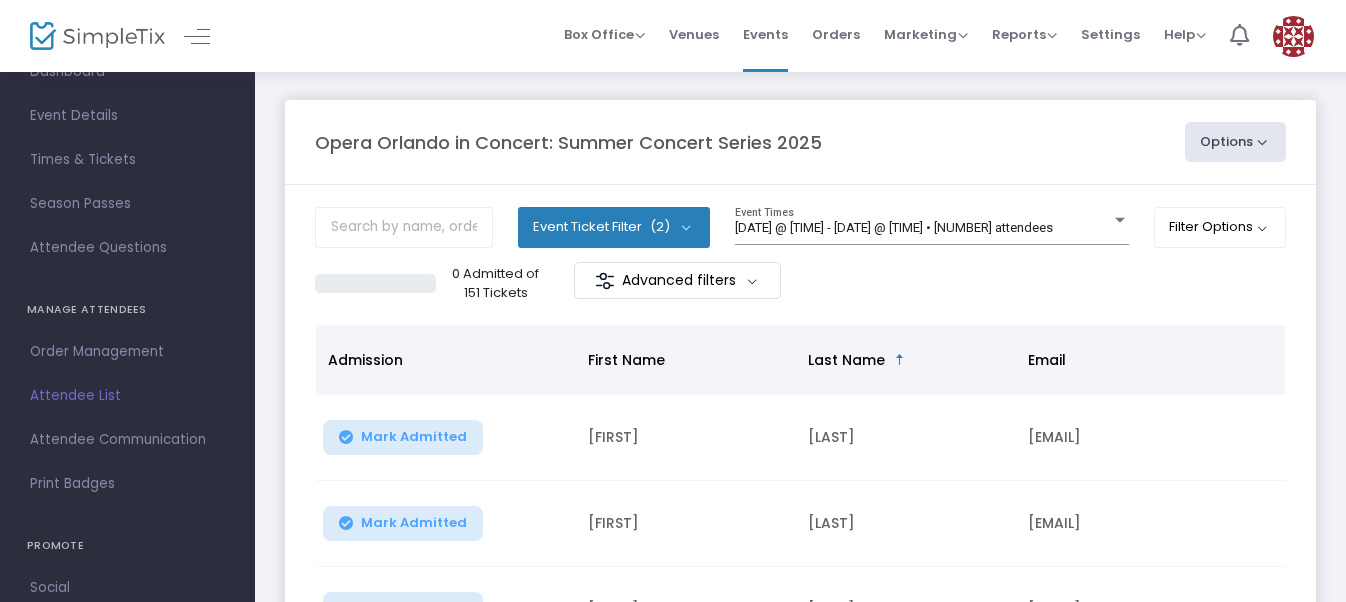 click on "Options" 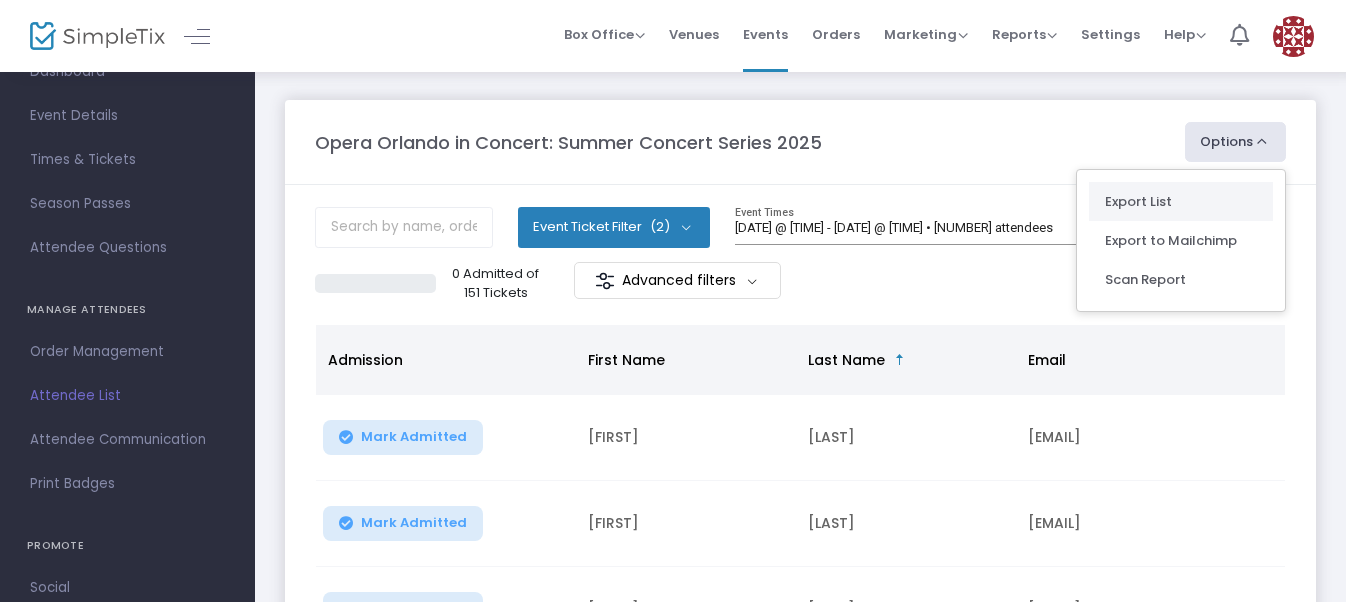click on "Export List" 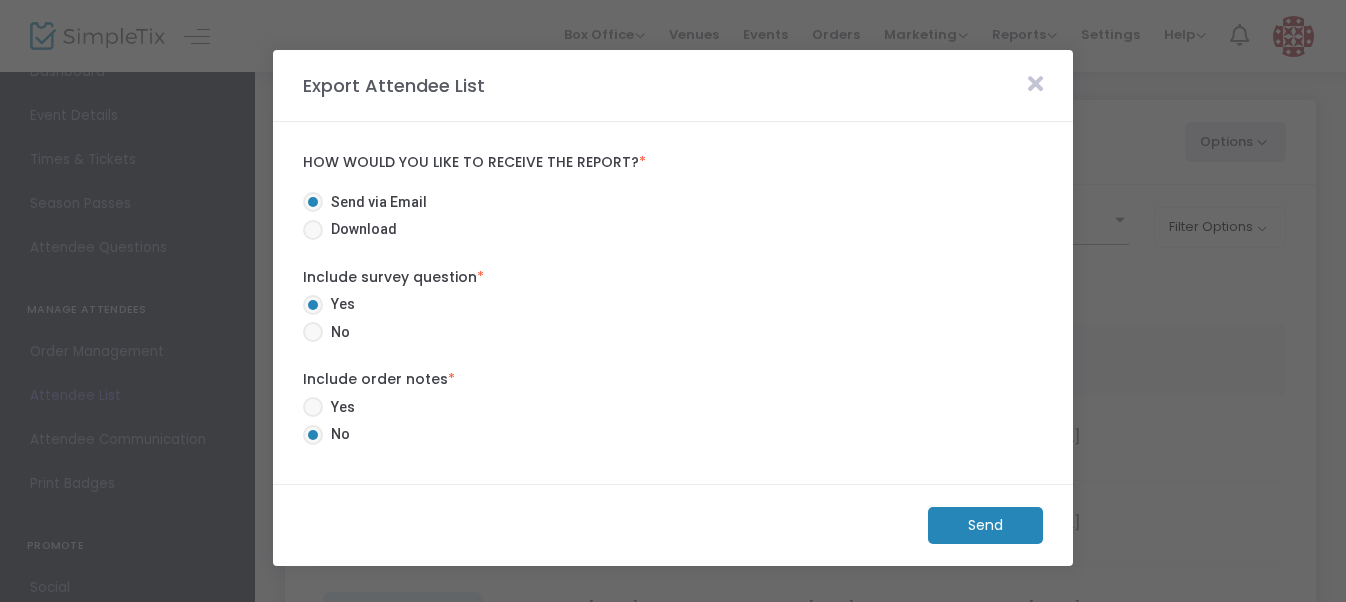 click at bounding box center [313, 230] 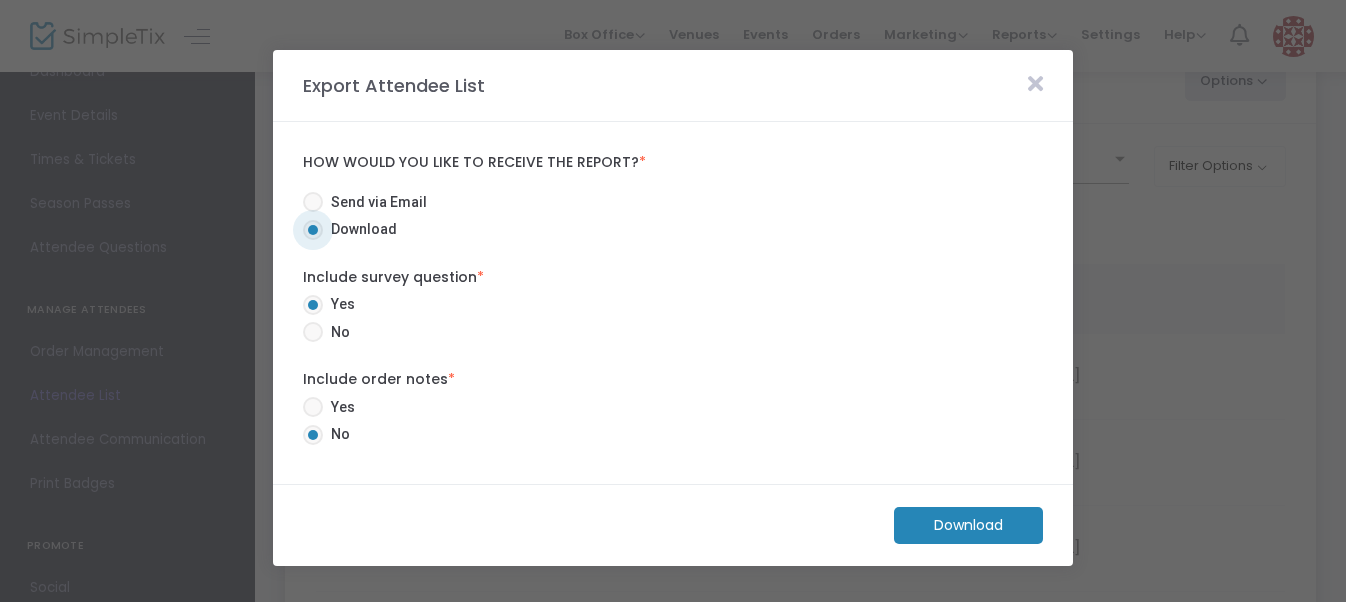 scroll, scrollTop: 62, scrollLeft: 0, axis: vertical 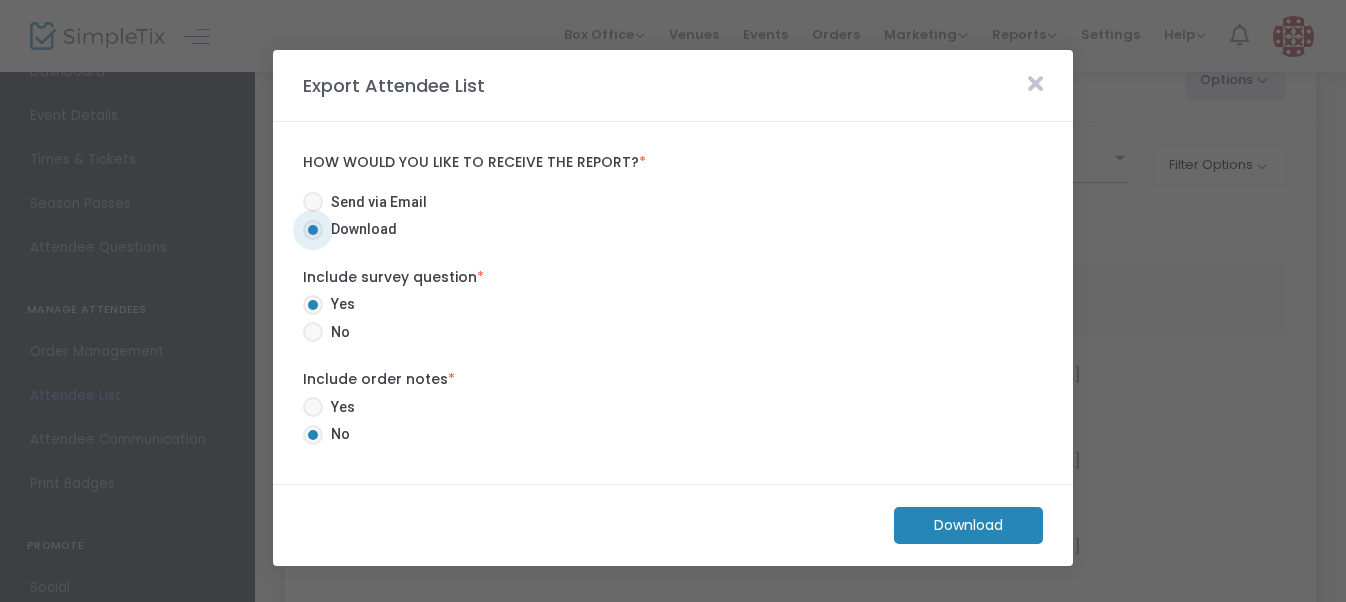 click at bounding box center [313, 332] 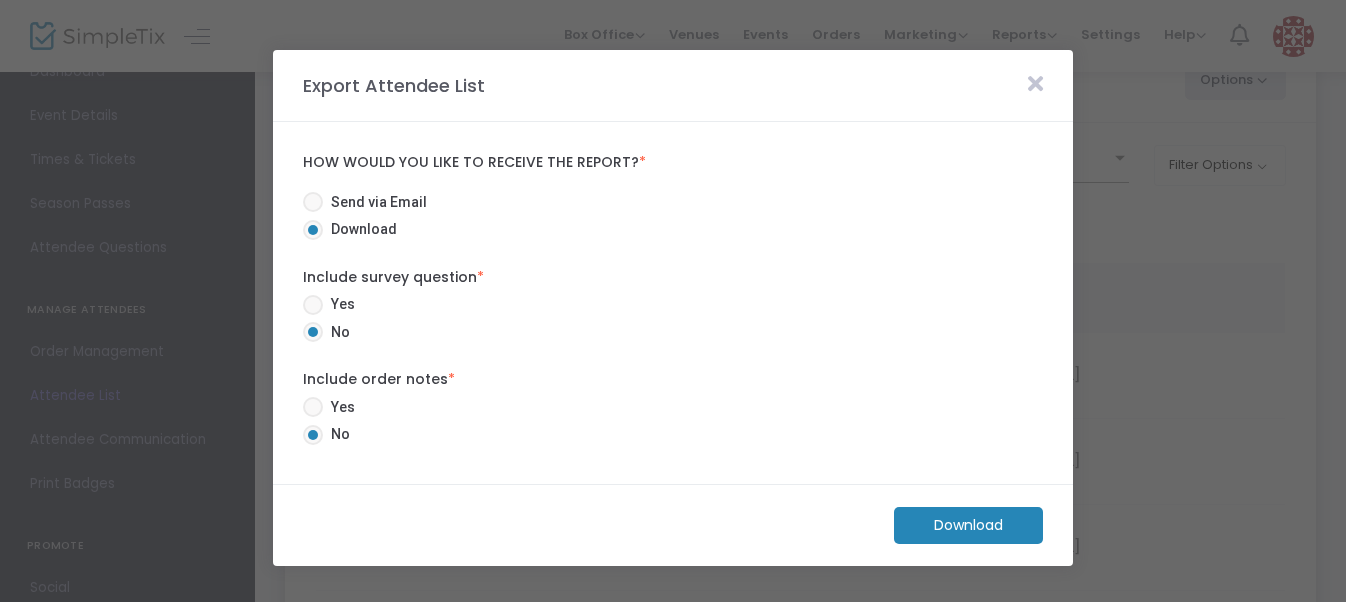 click at bounding box center [313, 407] 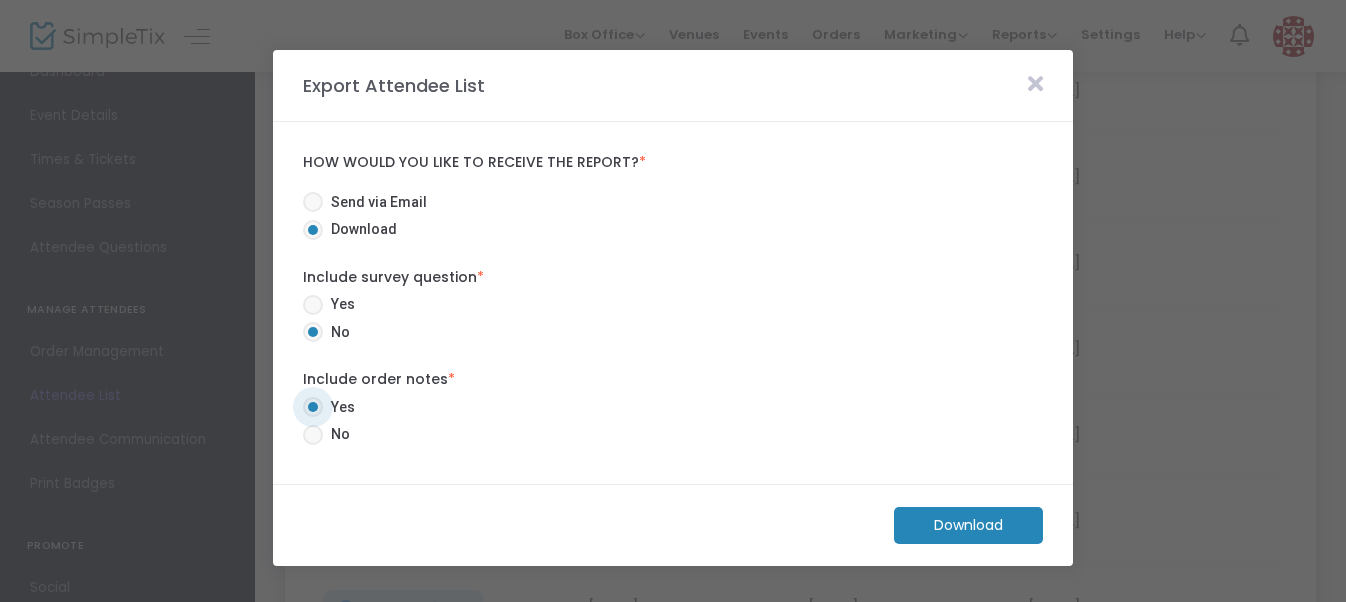 scroll, scrollTop: 643, scrollLeft: 0, axis: vertical 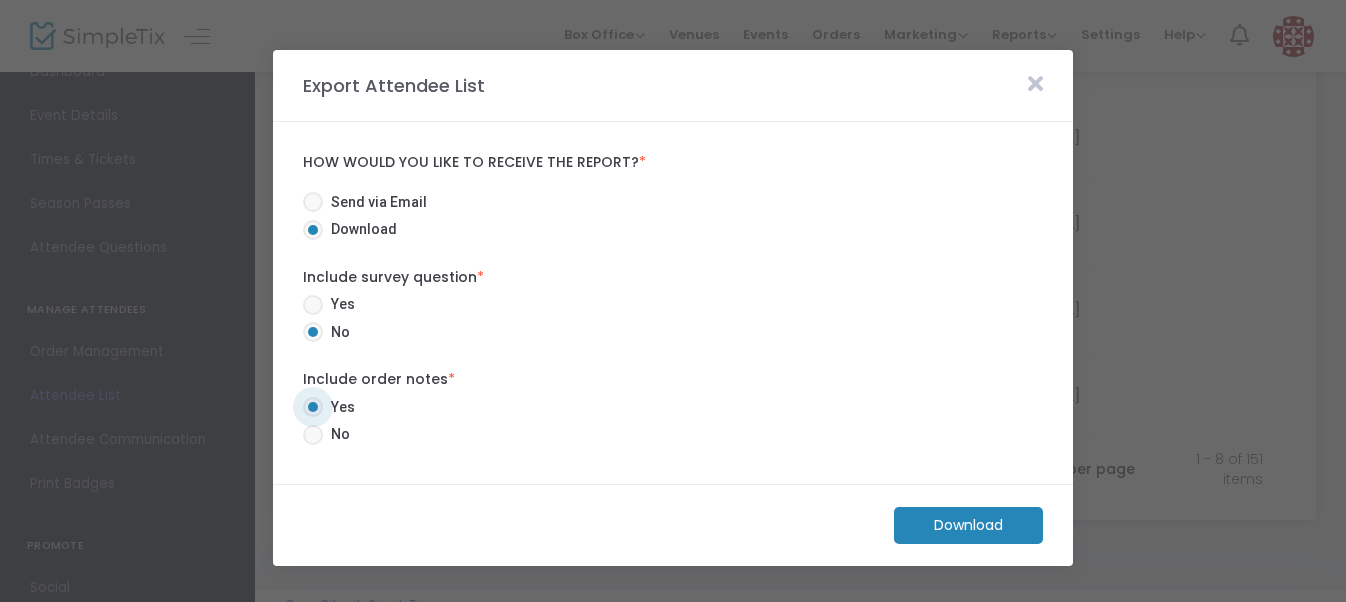click on "Download" 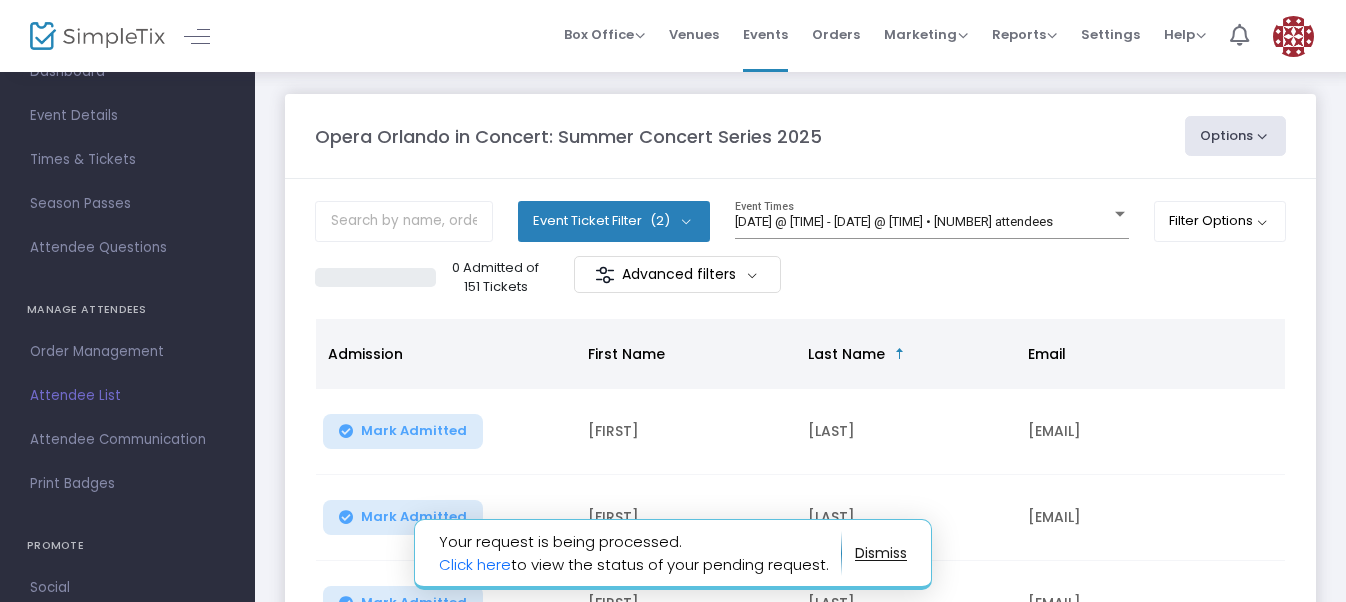 scroll, scrollTop: 0, scrollLeft: 0, axis: both 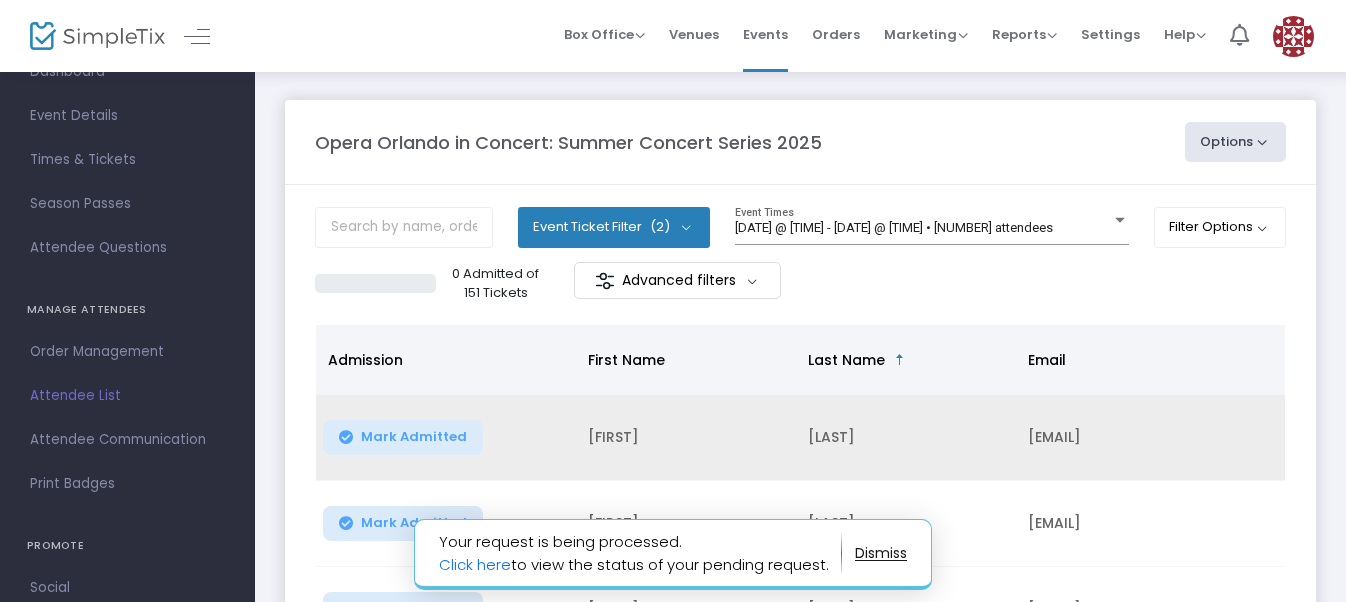 click on "[LAST]" 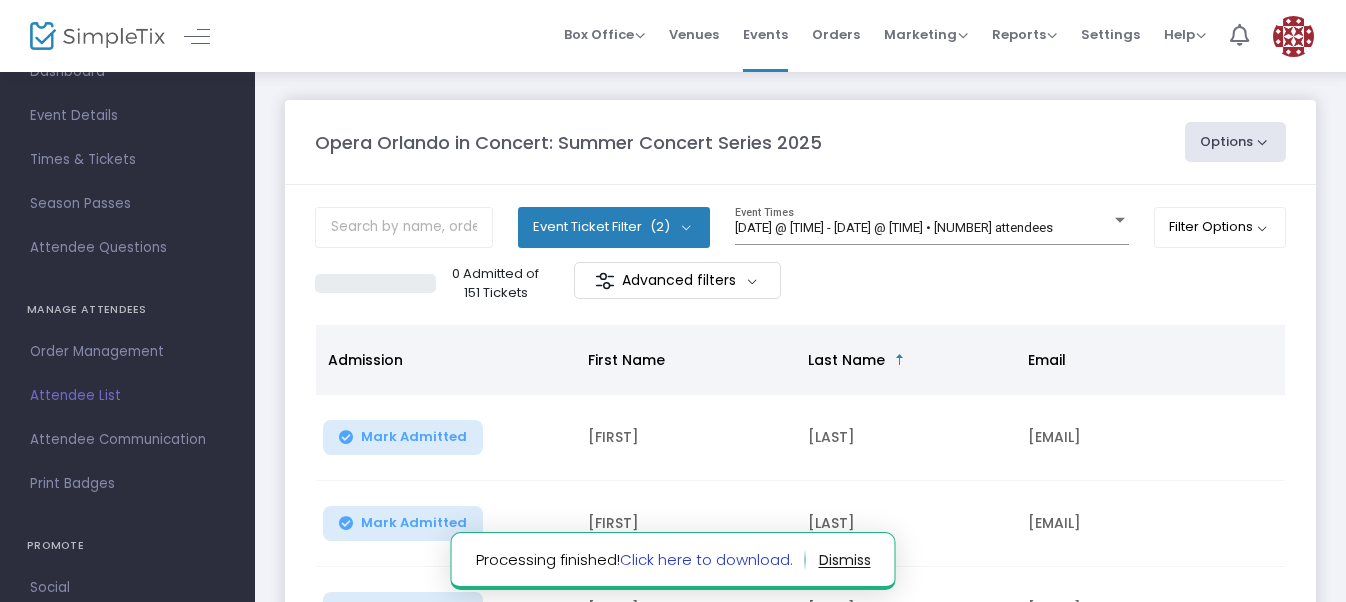 click on "Click here to download." 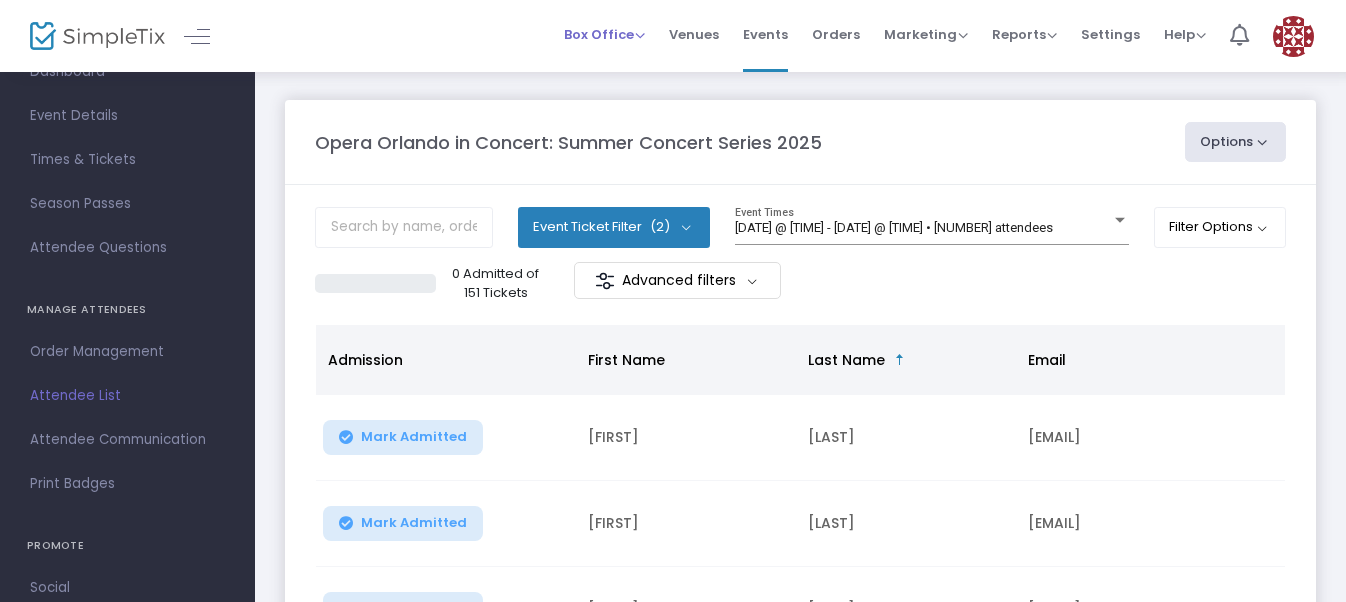 click on "Box Office" at bounding box center (604, 34) 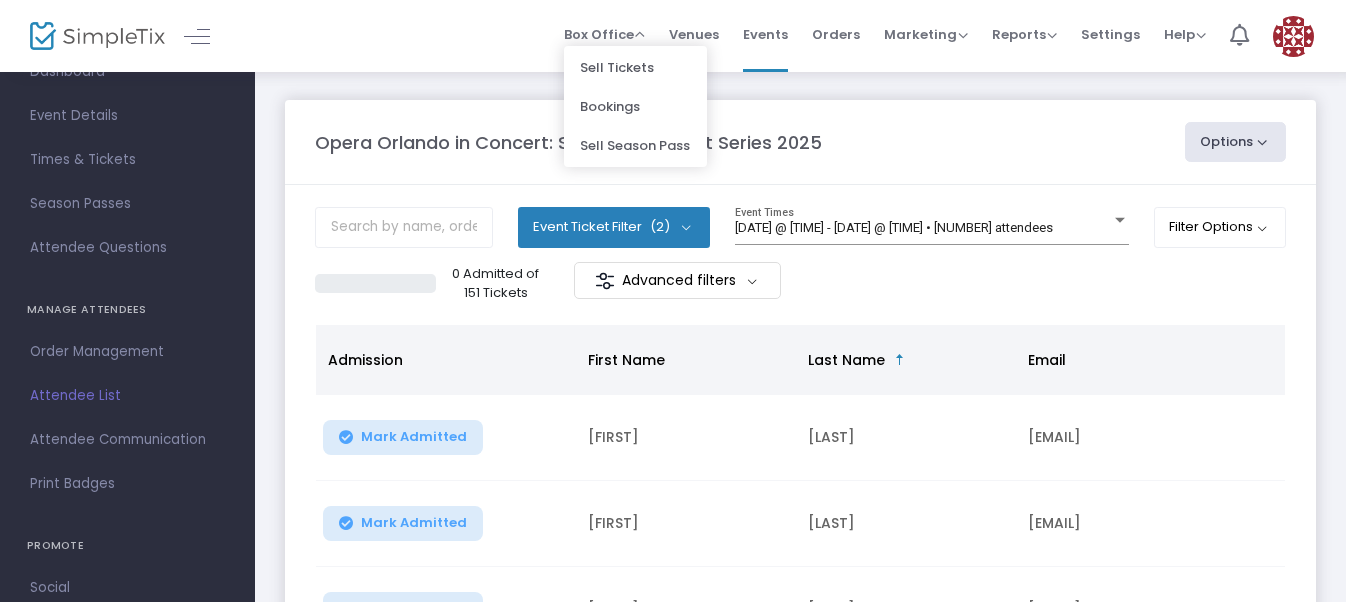 click 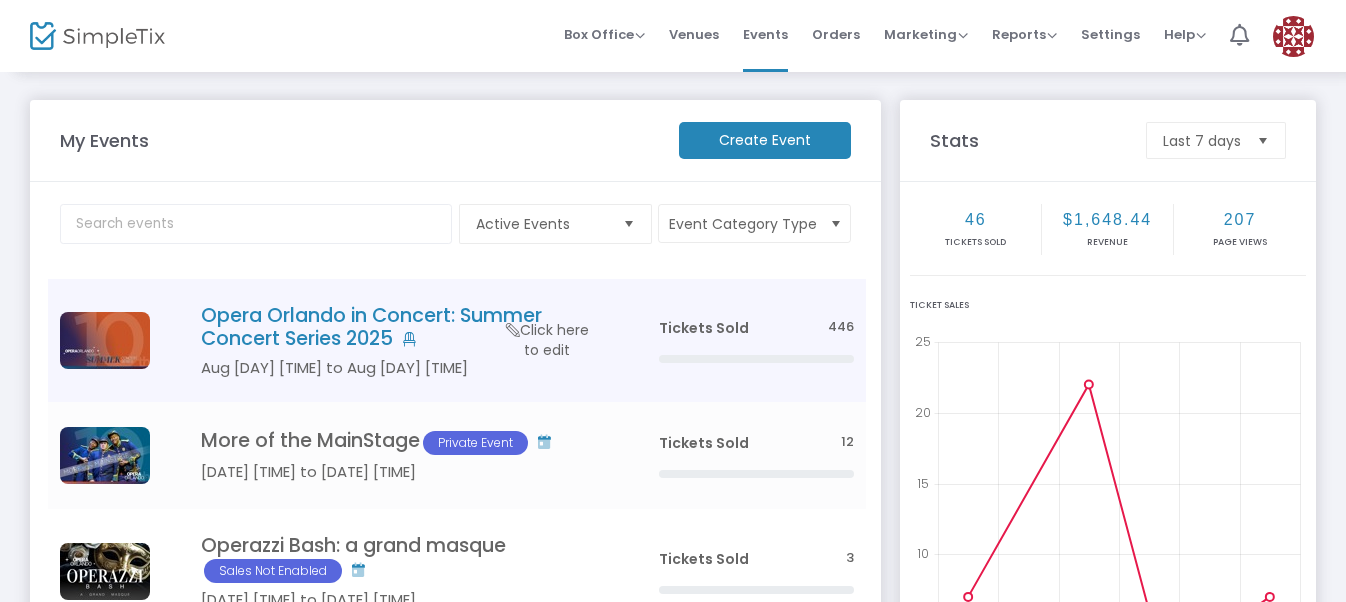click on "Aug [DAY] [TIME] to Aug [DAY] [TIME]" 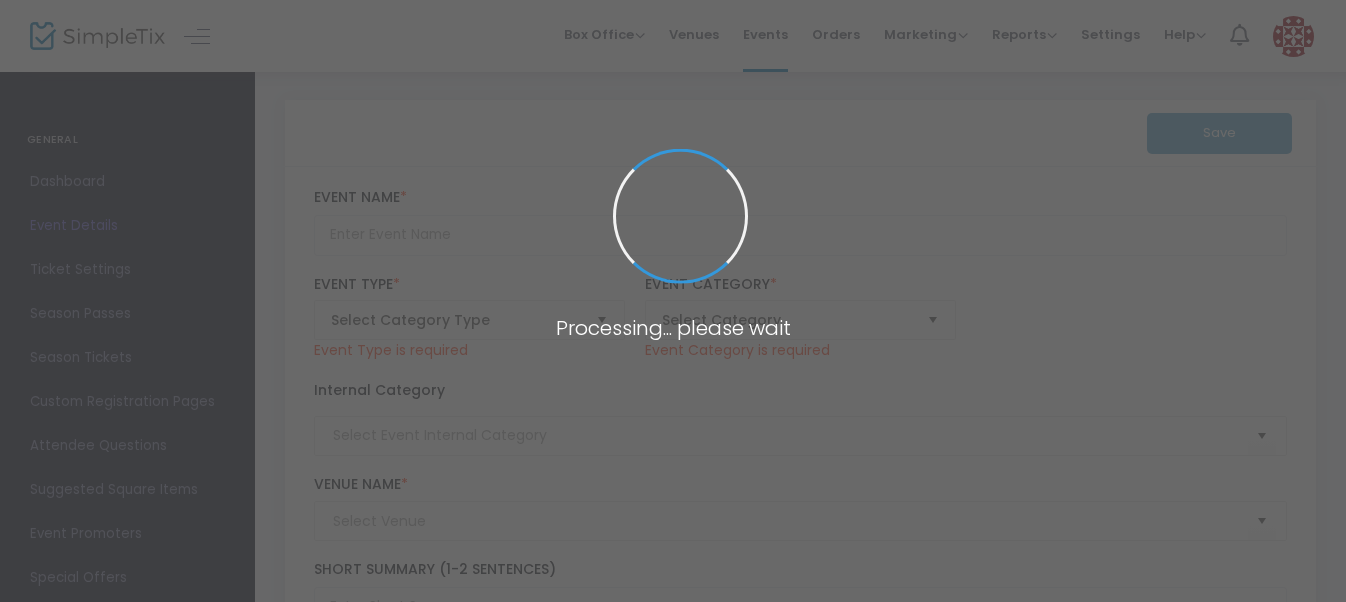 type on "Opera Orlando in Concert: Summer Concert Series 2025" 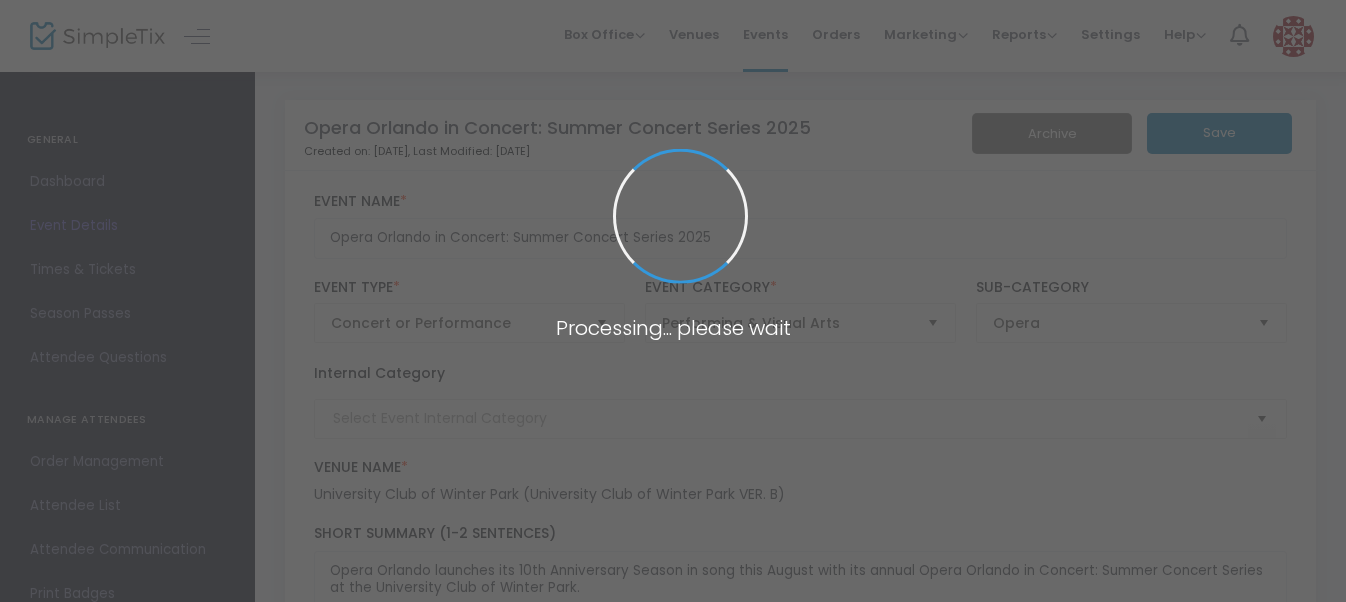 type on "OIC-SCS25" 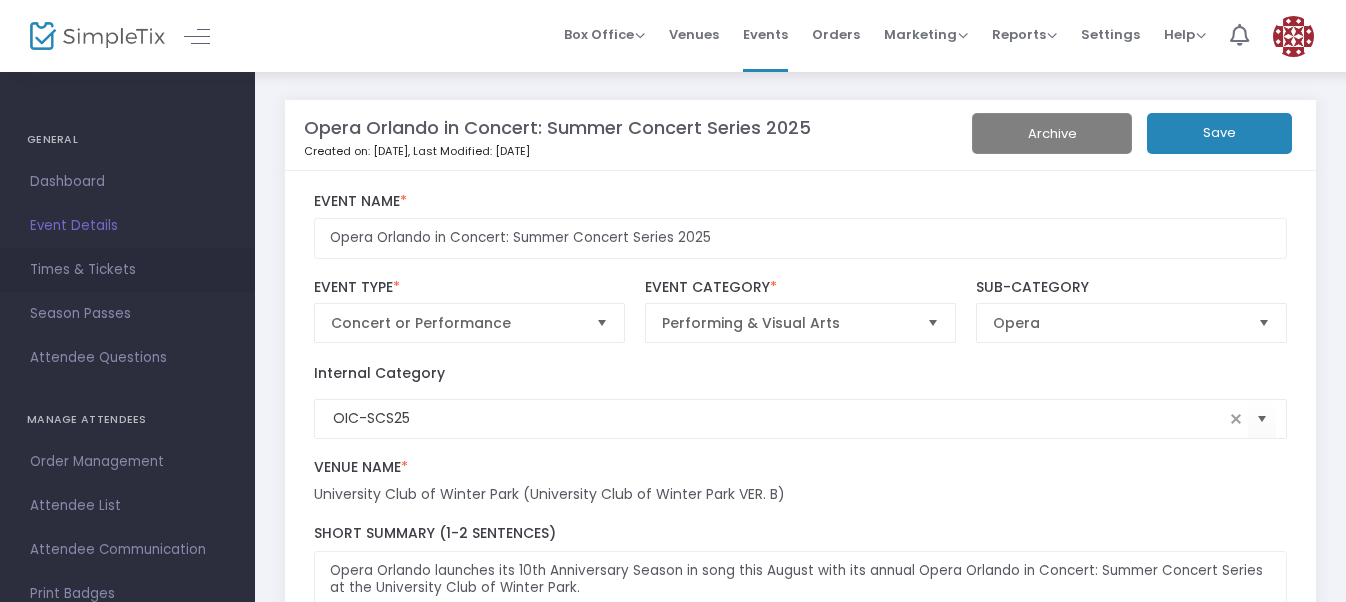 click on "Times & Tickets" at bounding box center (127, 270) 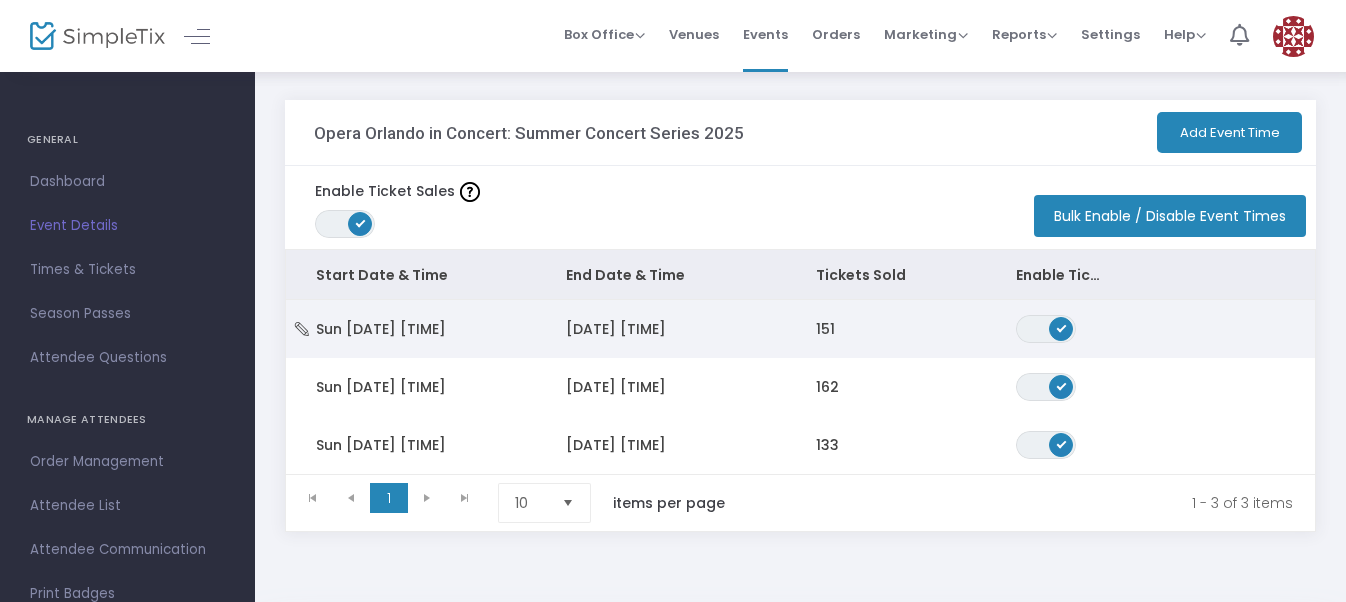 click on "[DATE] [TIME]" 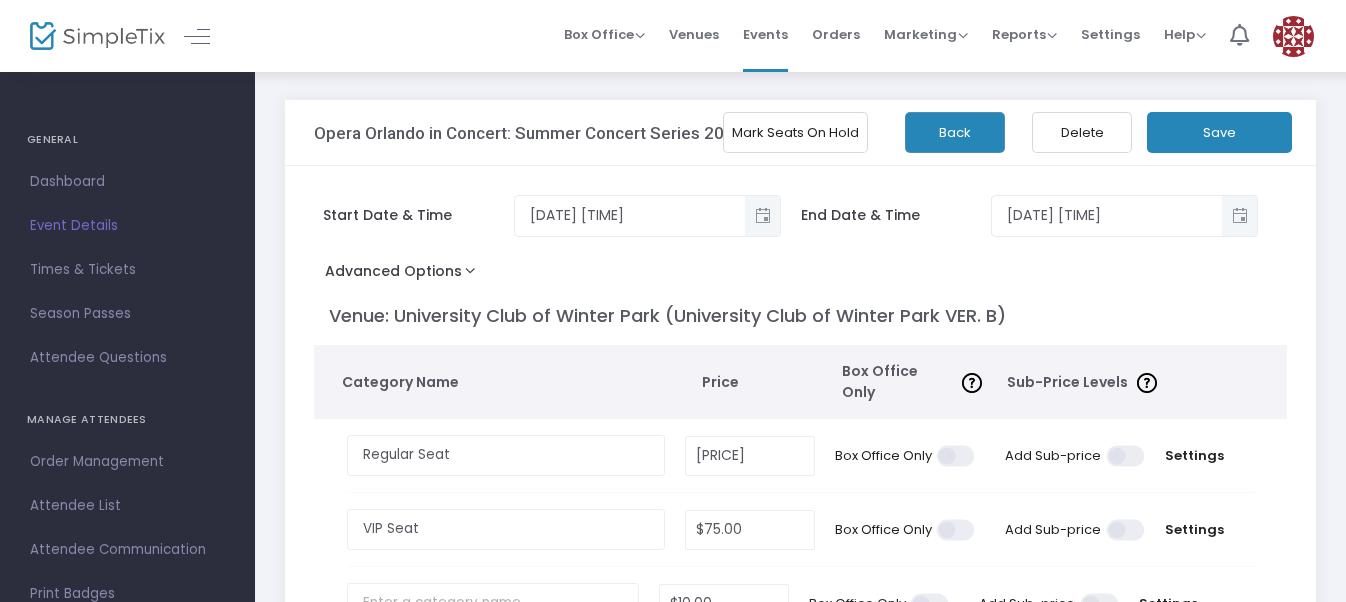 click on "Mark Seats On Hold" 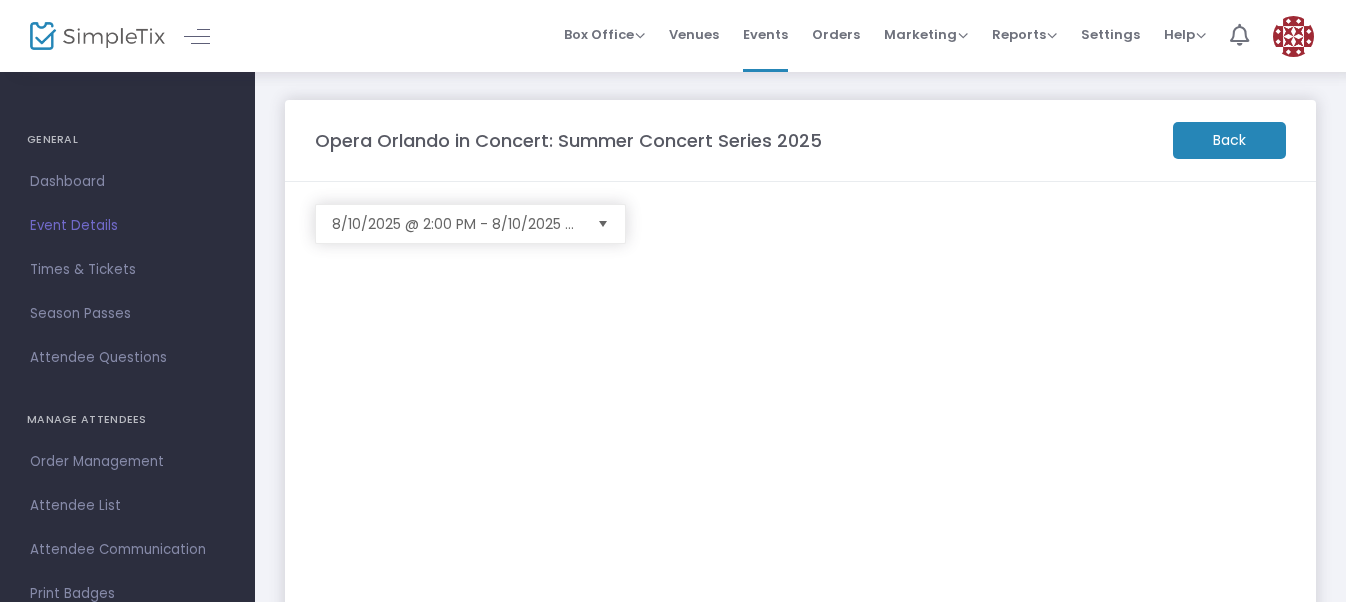 click at bounding box center [1293, 36] 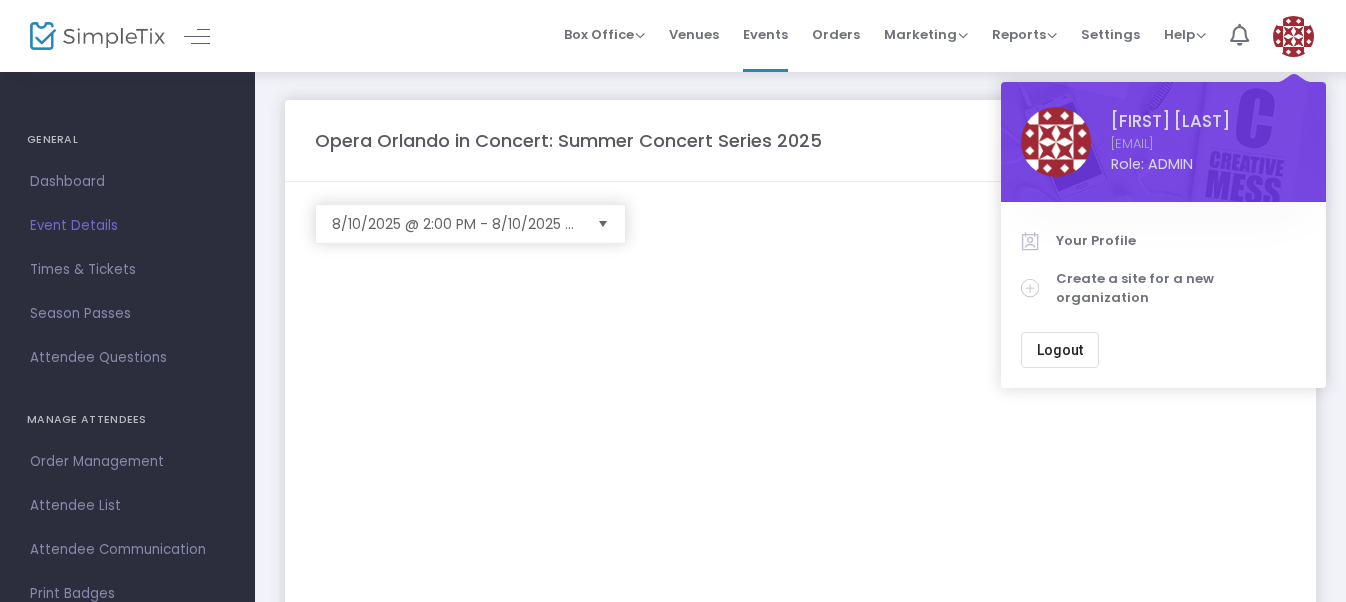 click on "8/10/2025 @ 2:00 PM - 8/10/2025 @ 4:00 PM" 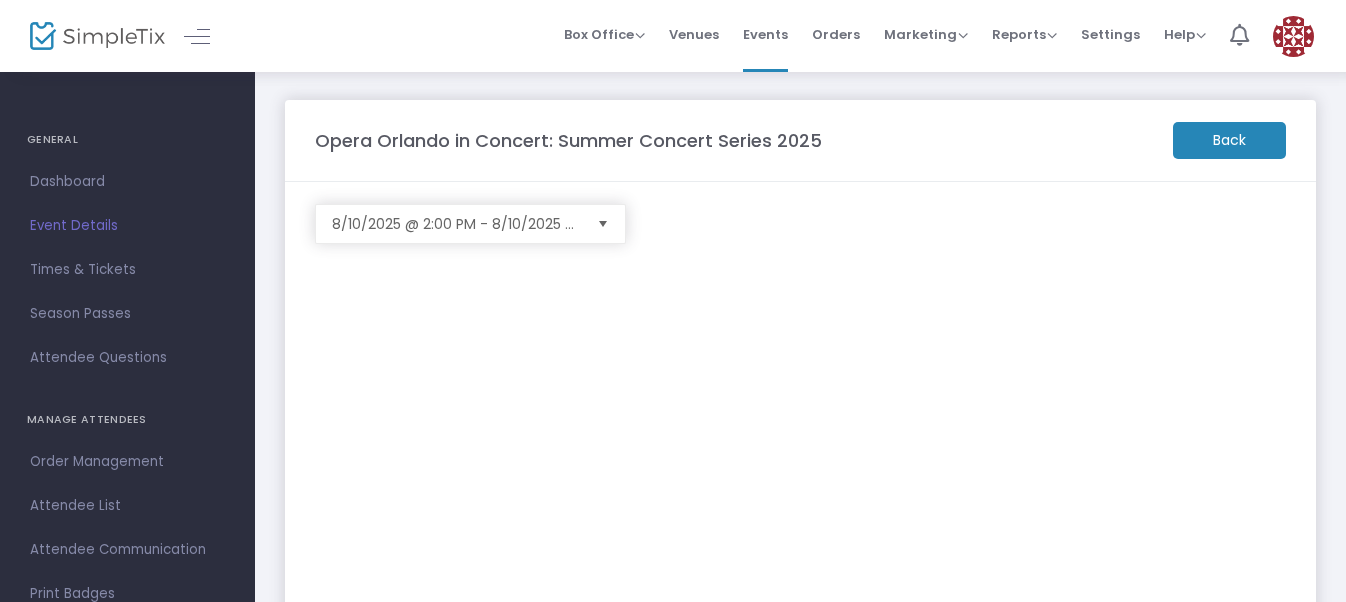 click on "Back" 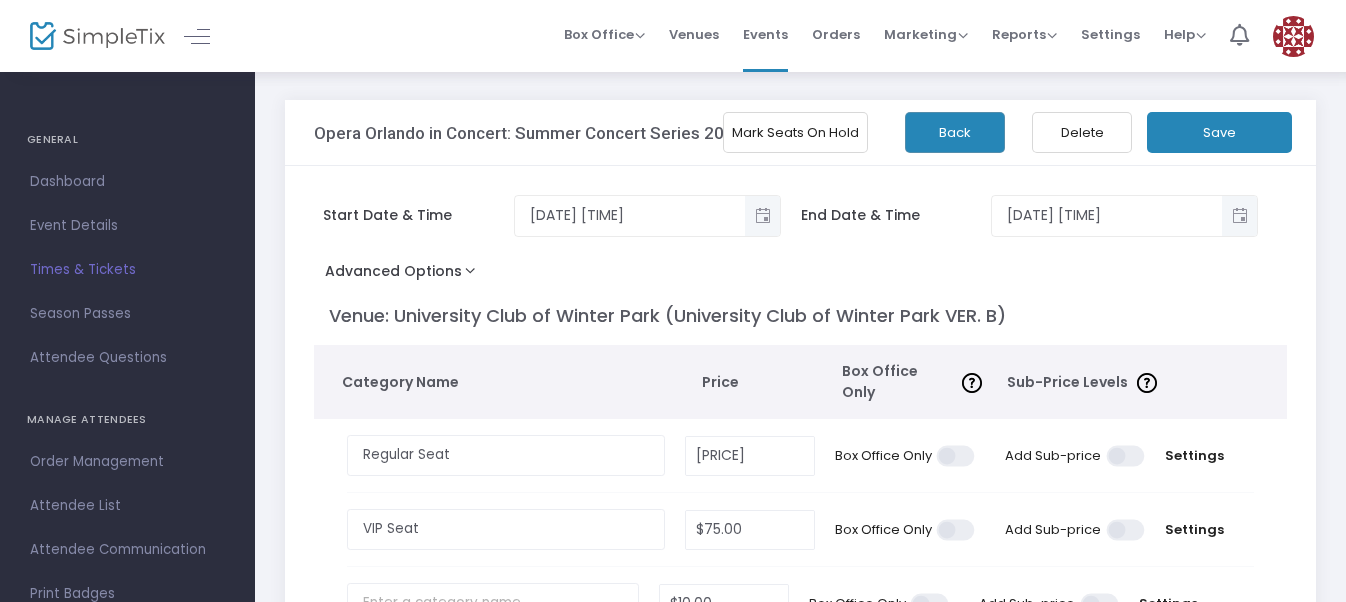 click on "Back" 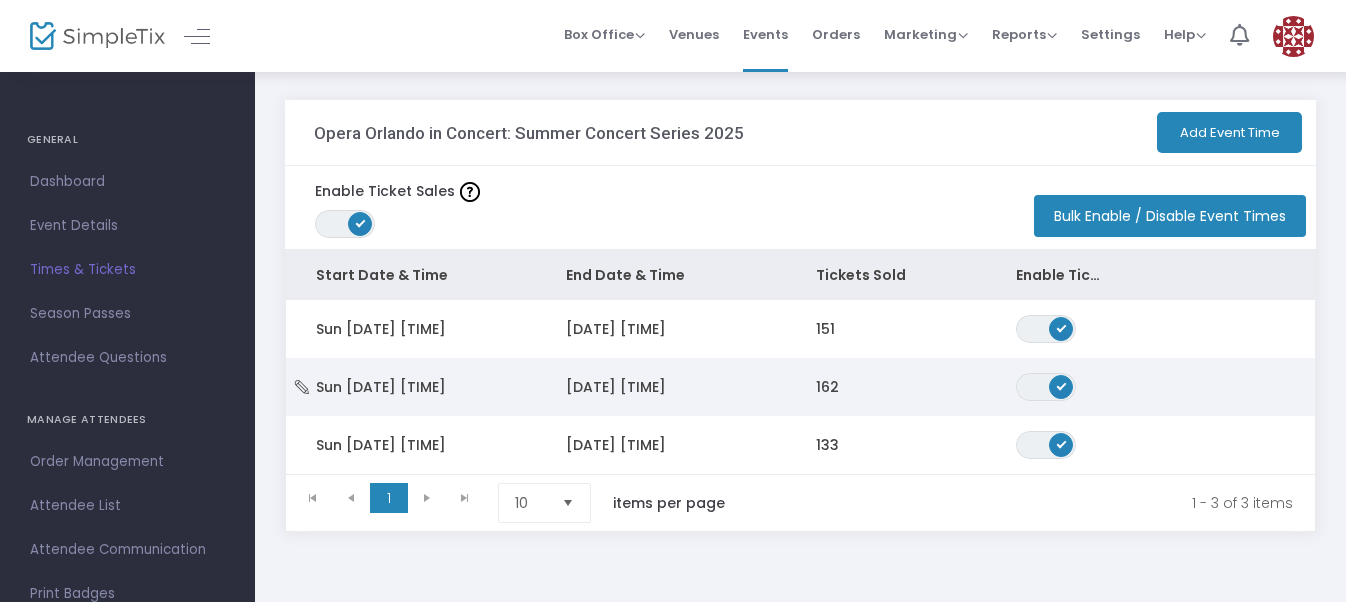 click on "Sun [DATE] [TIME]" 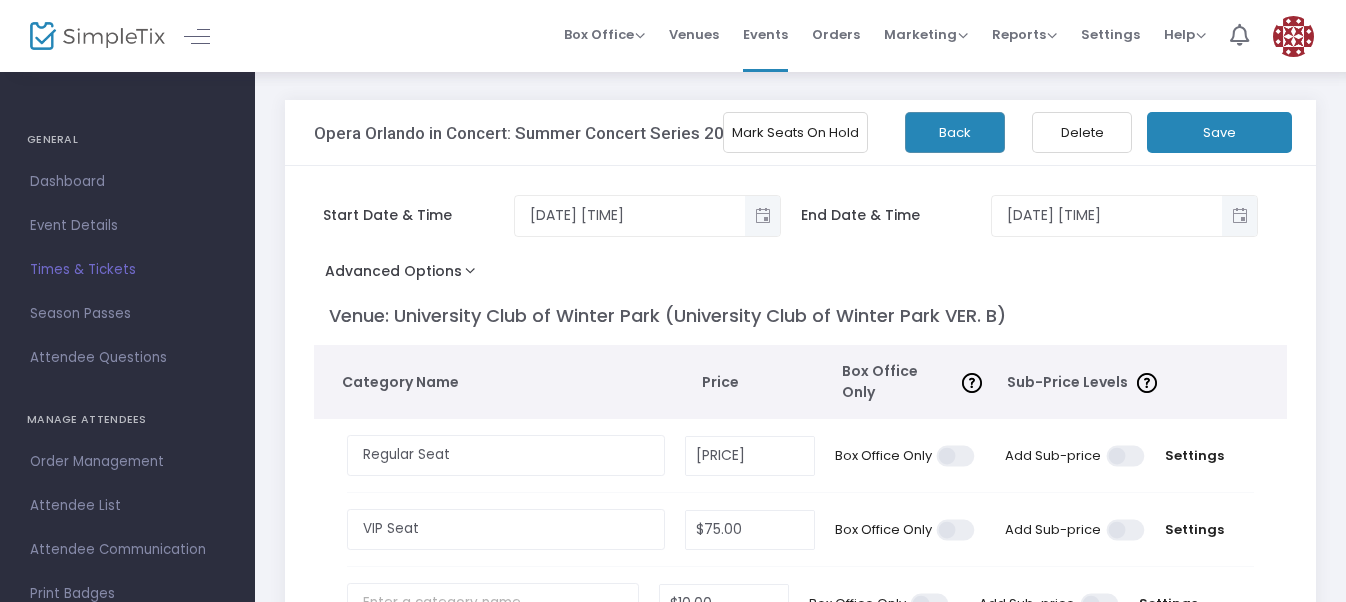 click on "Mark Seats On Hold" 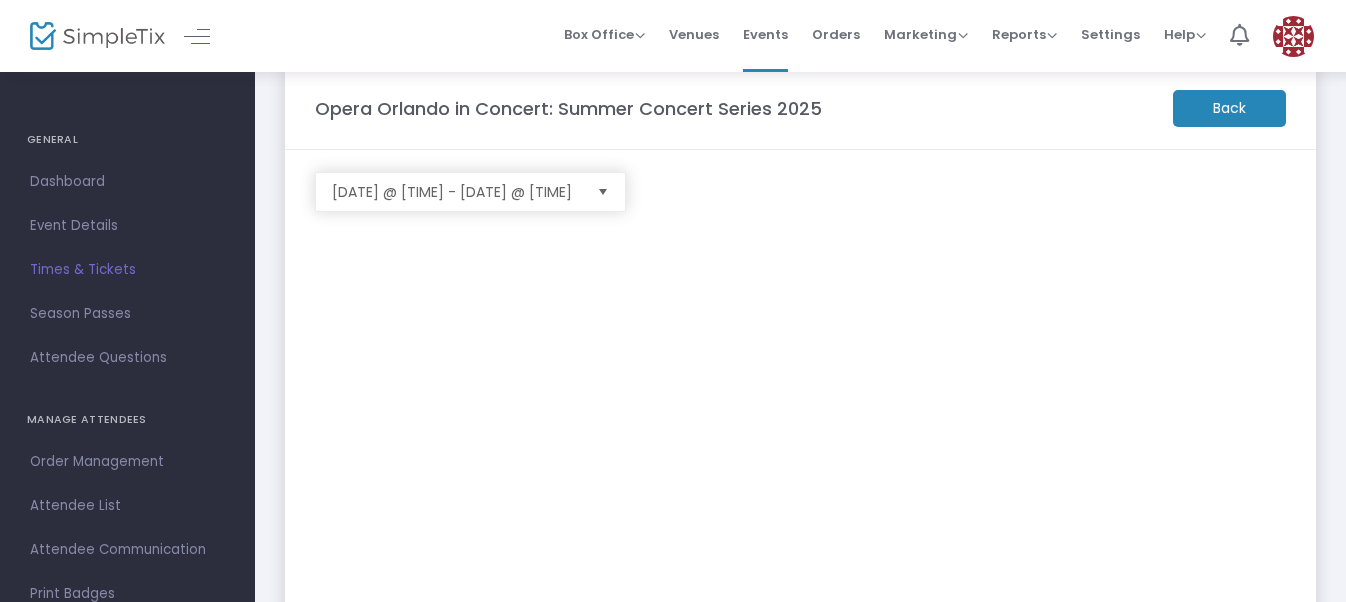 scroll, scrollTop: 0, scrollLeft: 0, axis: both 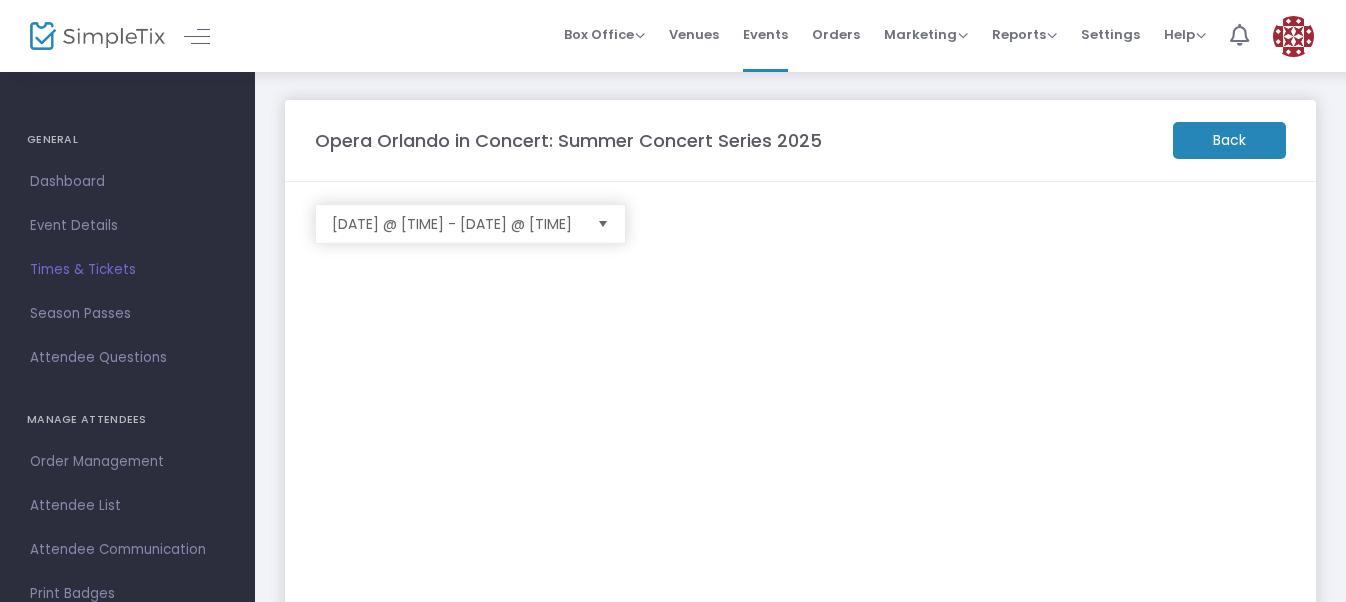 click on "Back" 